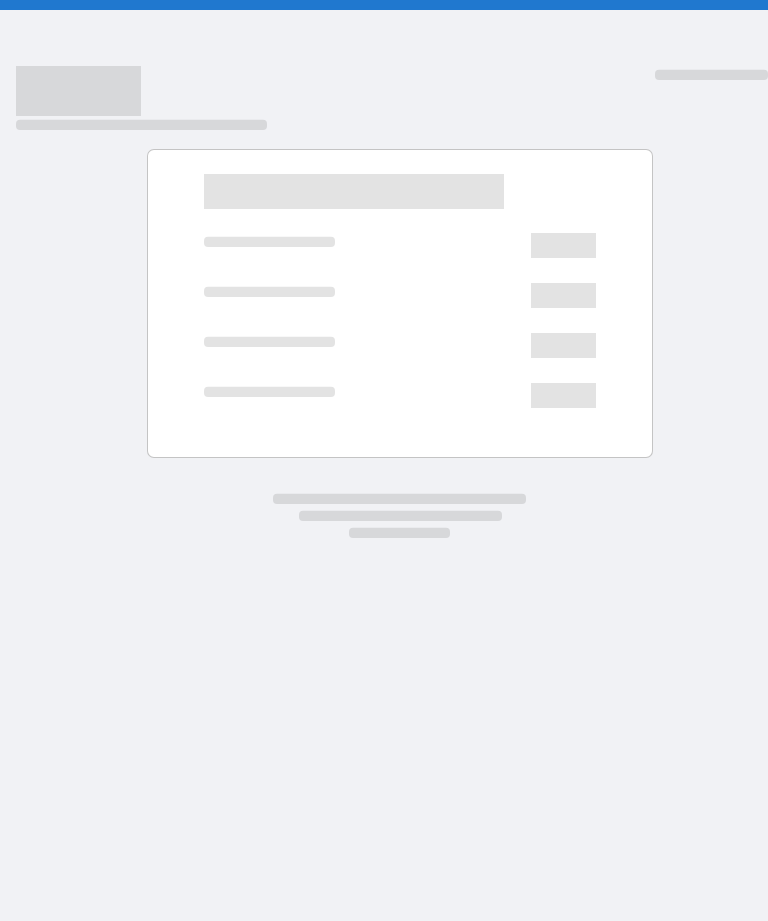 scroll, scrollTop: 0, scrollLeft: 0, axis: both 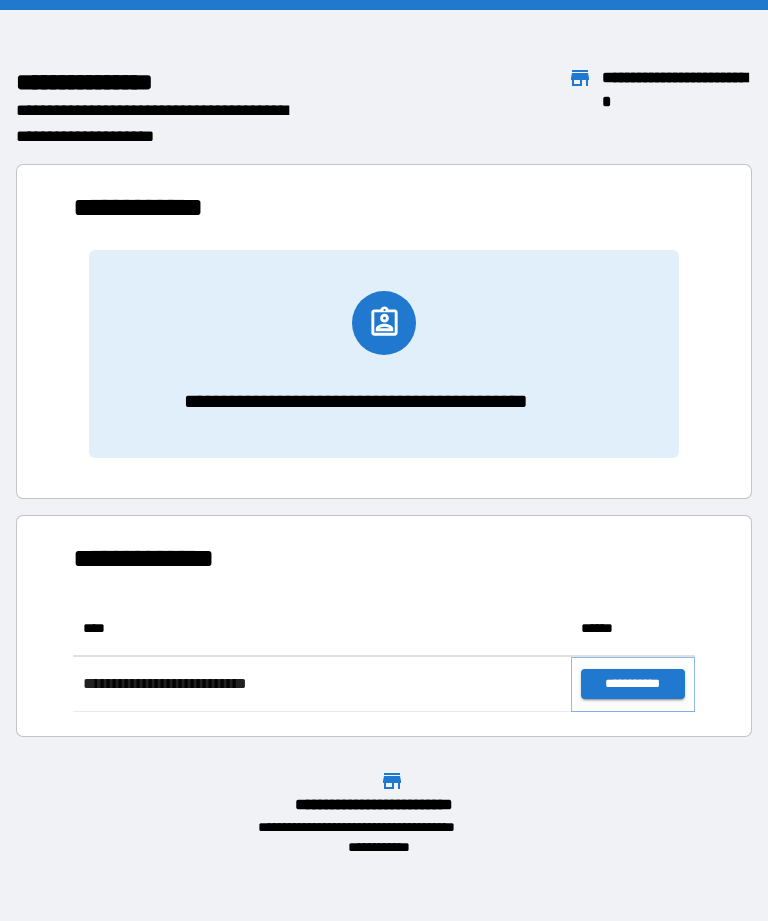click on "**********" at bounding box center (633, 684) 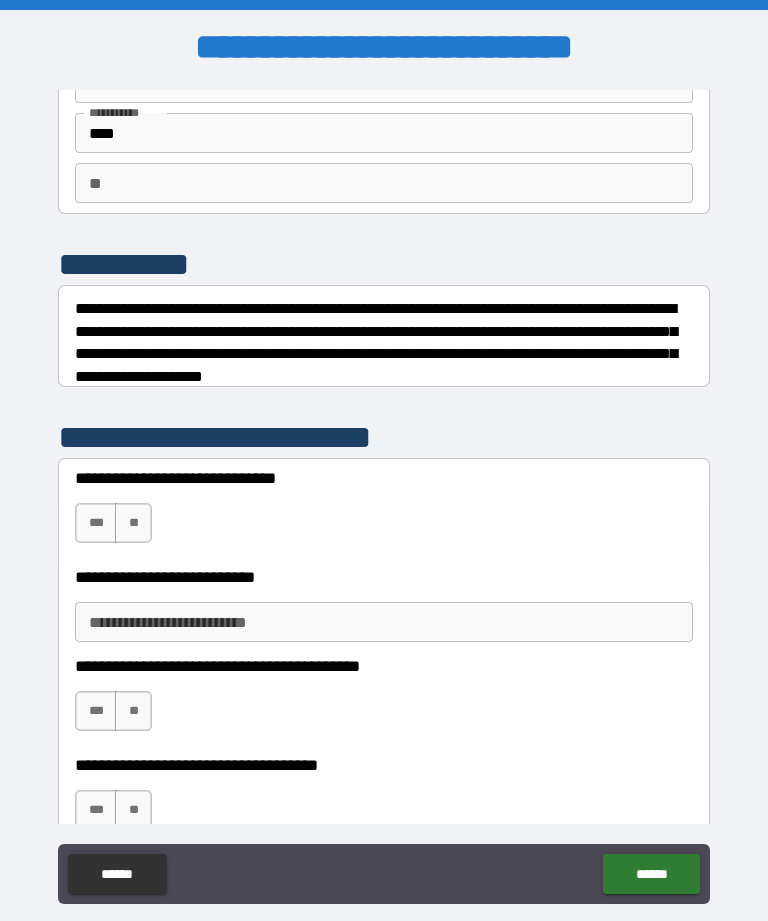 scroll, scrollTop: 126, scrollLeft: 0, axis: vertical 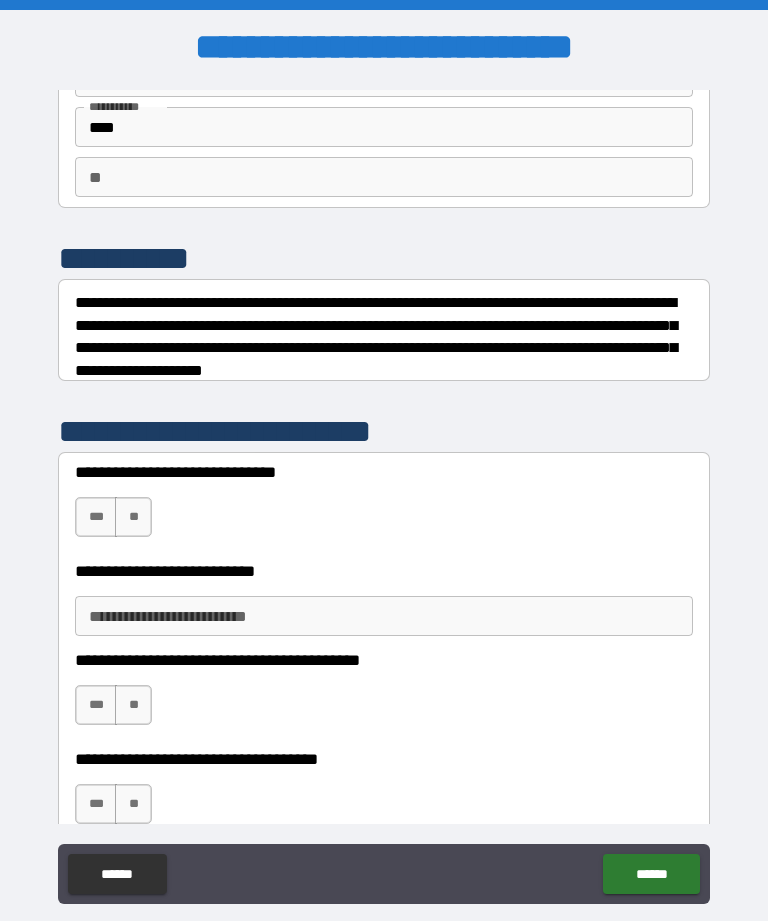 click on "***" at bounding box center (96, 517) 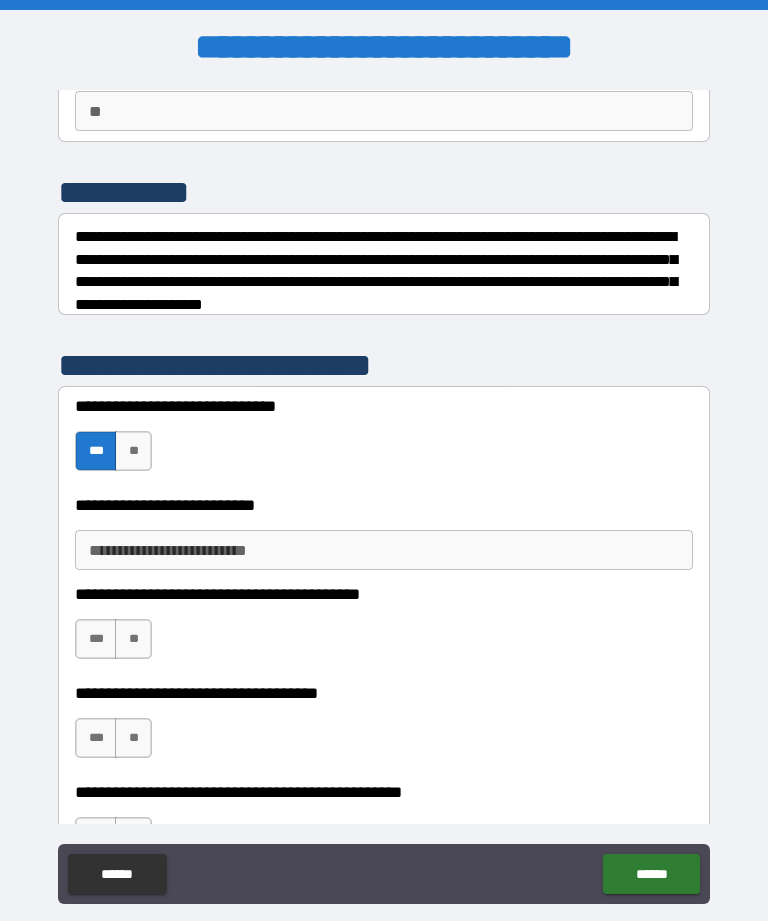 scroll, scrollTop: 195, scrollLeft: 0, axis: vertical 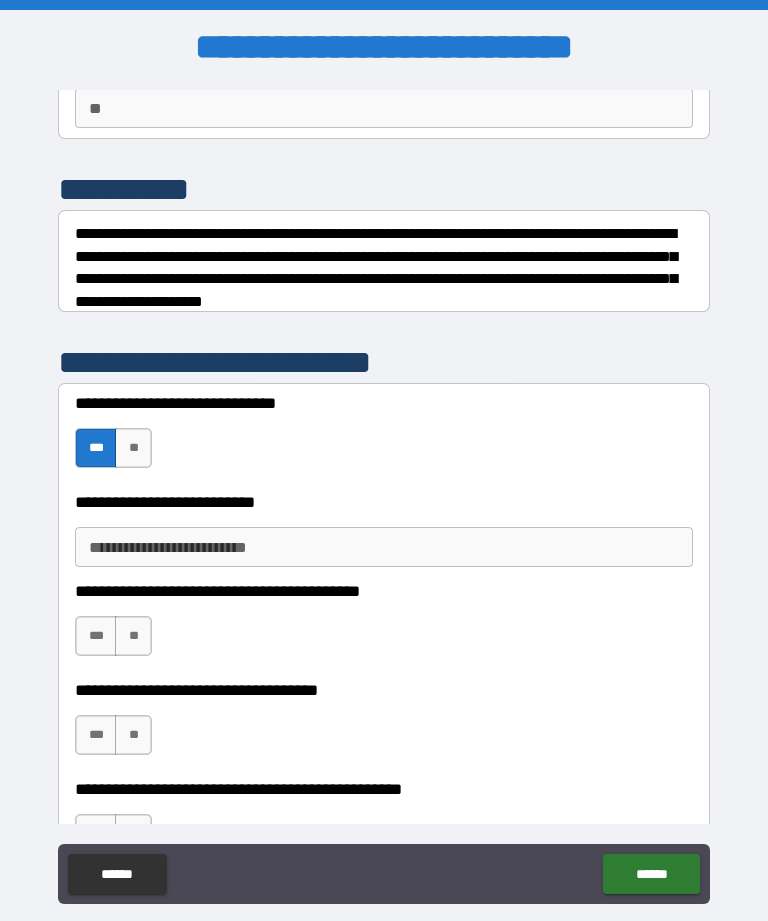 click on "**********" at bounding box center (384, 547) 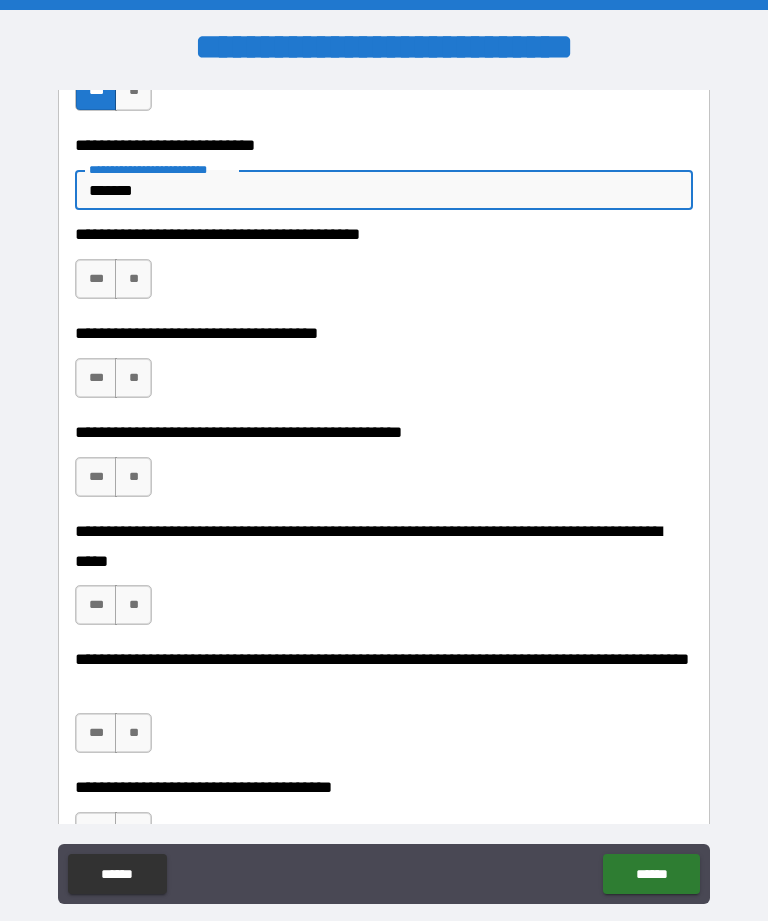 scroll, scrollTop: 575, scrollLeft: 0, axis: vertical 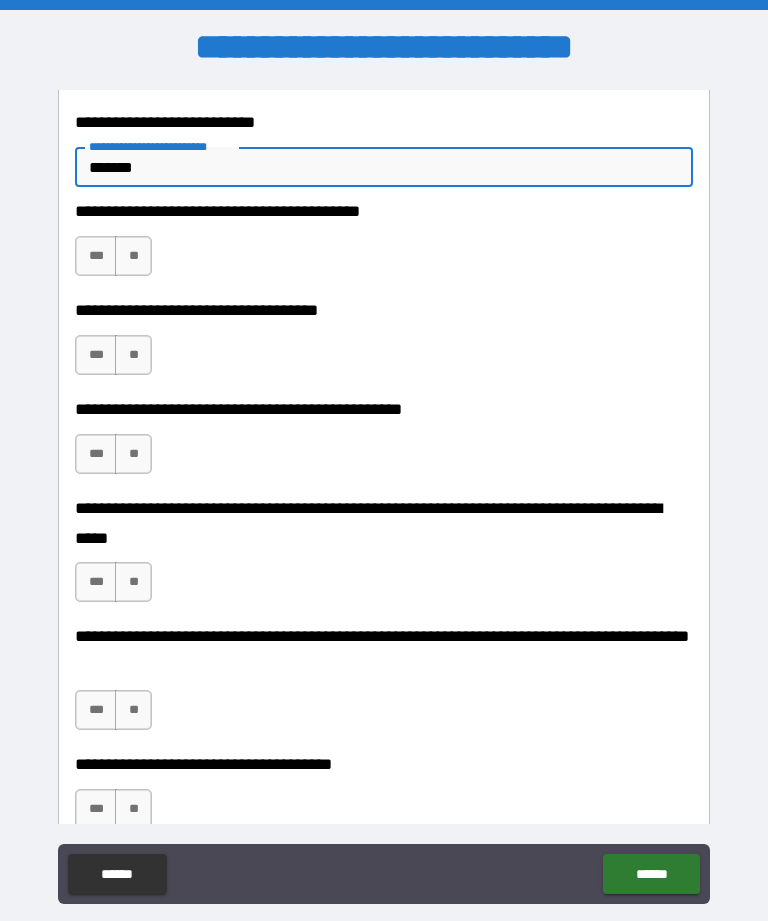 type on "*******" 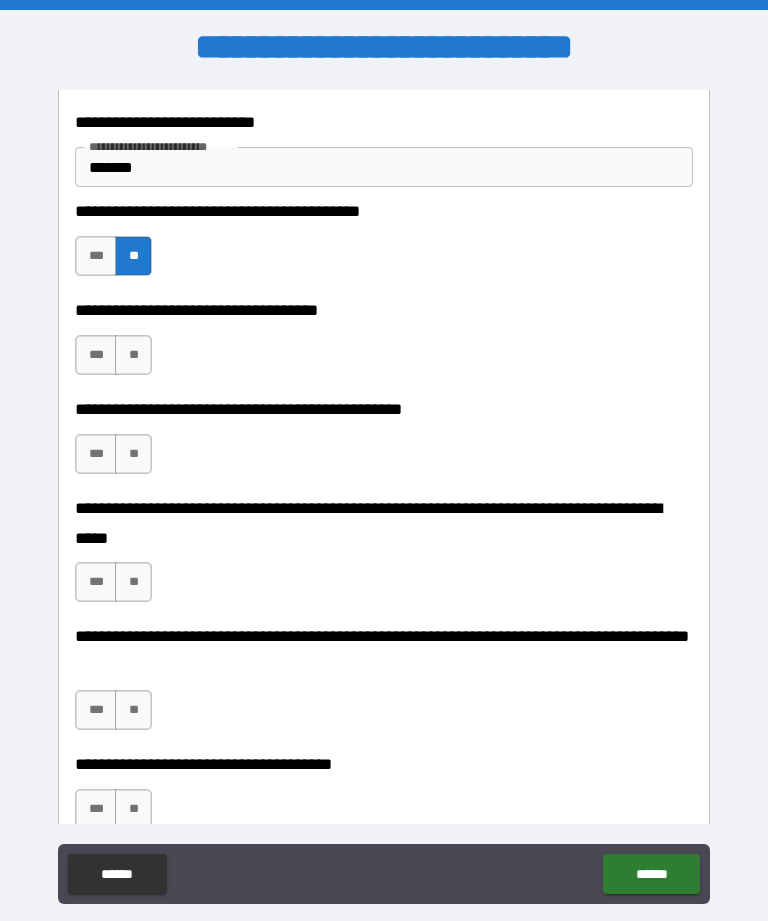 click on "**" at bounding box center [133, 355] 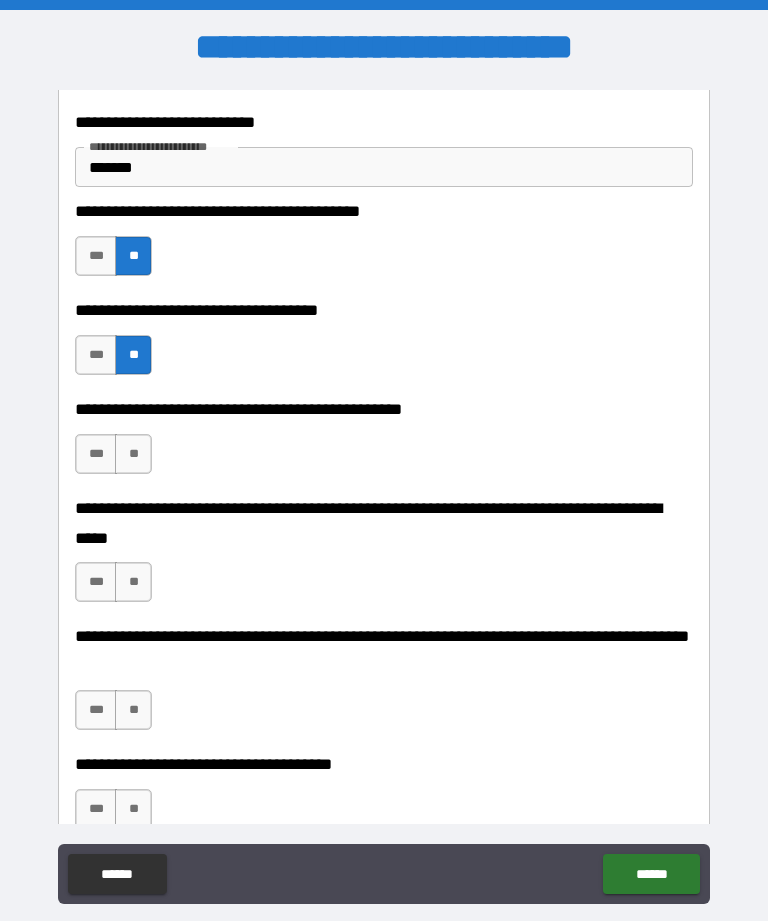 click on "**" at bounding box center (133, 454) 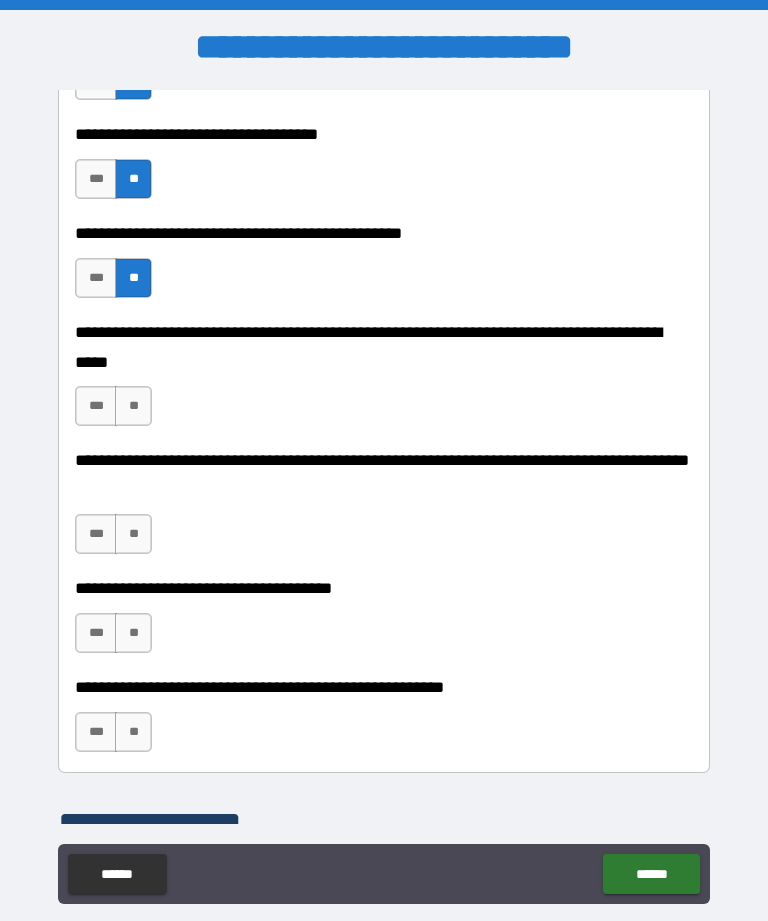 scroll, scrollTop: 774, scrollLeft: 0, axis: vertical 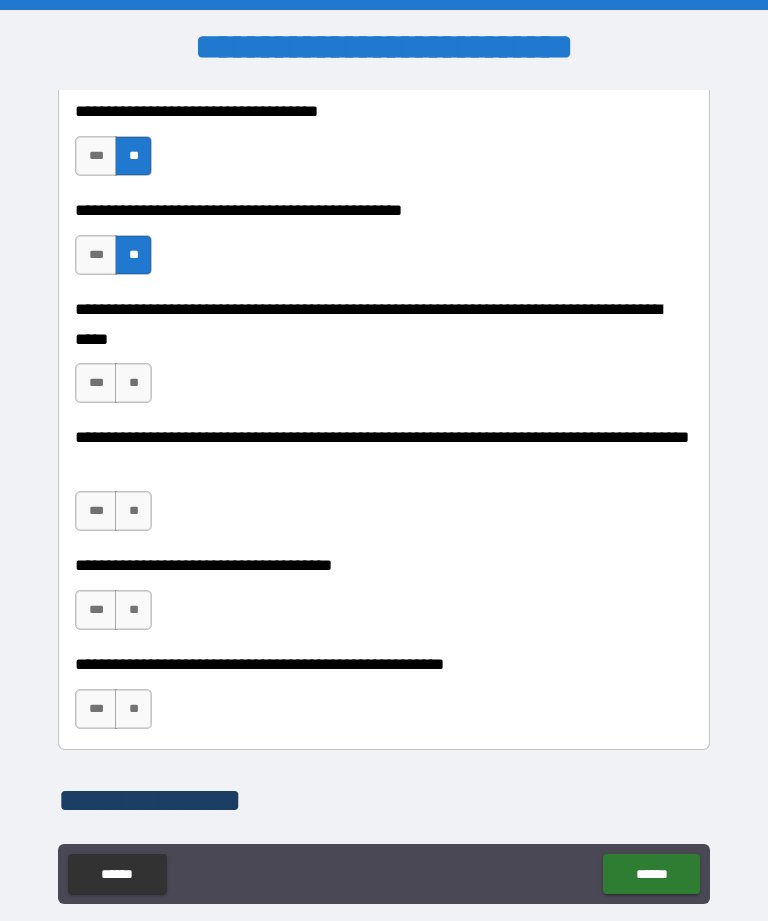 click on "**" at bounding box center [133, 383] 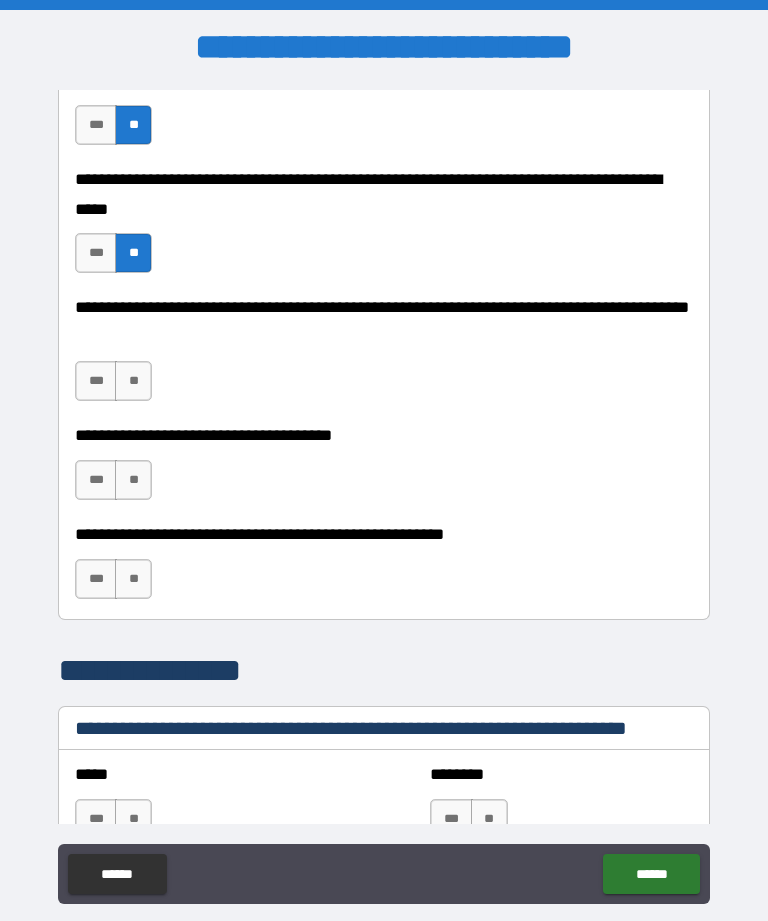 scroll, scrollTop: 906, scrollLeft: 0, axis: vertical 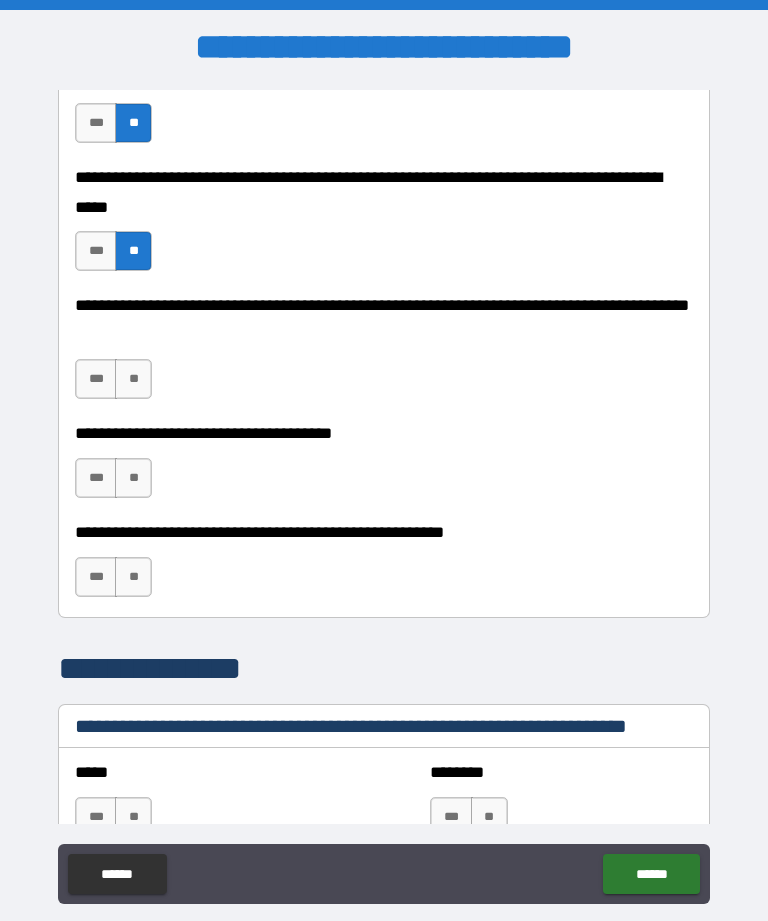 click on "**" at bounding box center [133, 379] 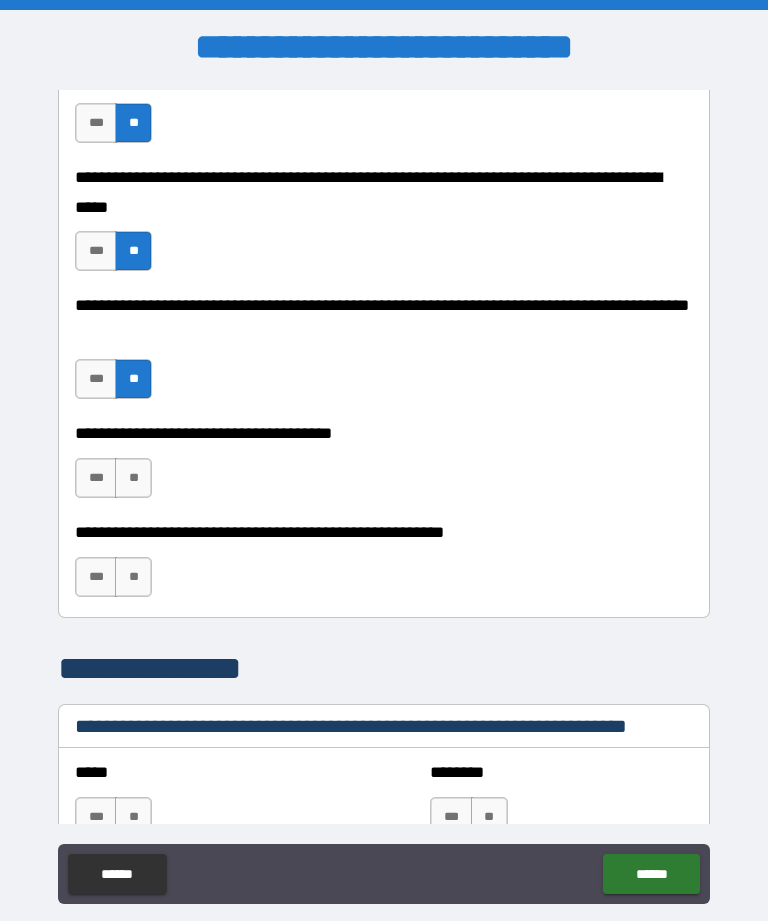 click on "**" at bounding box center (133, 478) 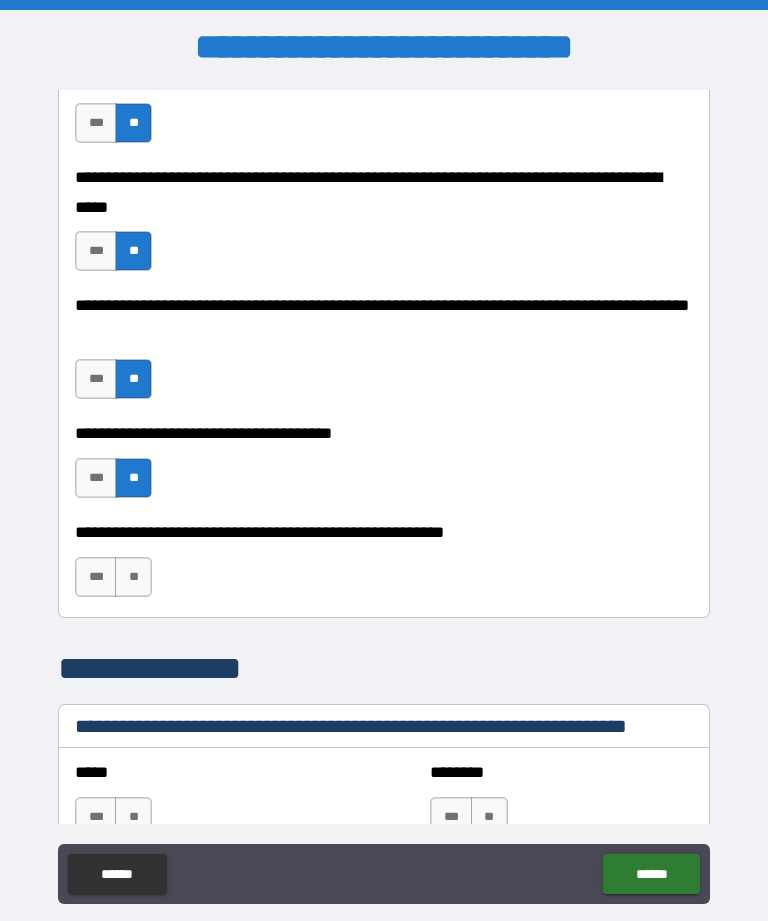 click on "***" at bounding box center (96, 577) 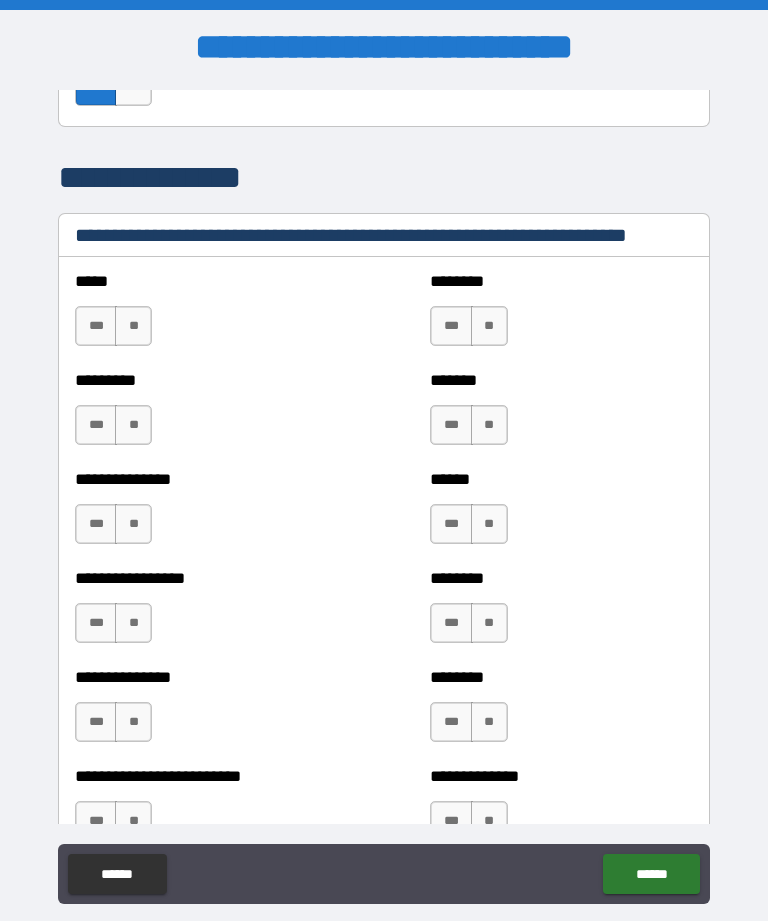 scroll, scrollTop: 1398, scrollLeft: 0, axis: vertical 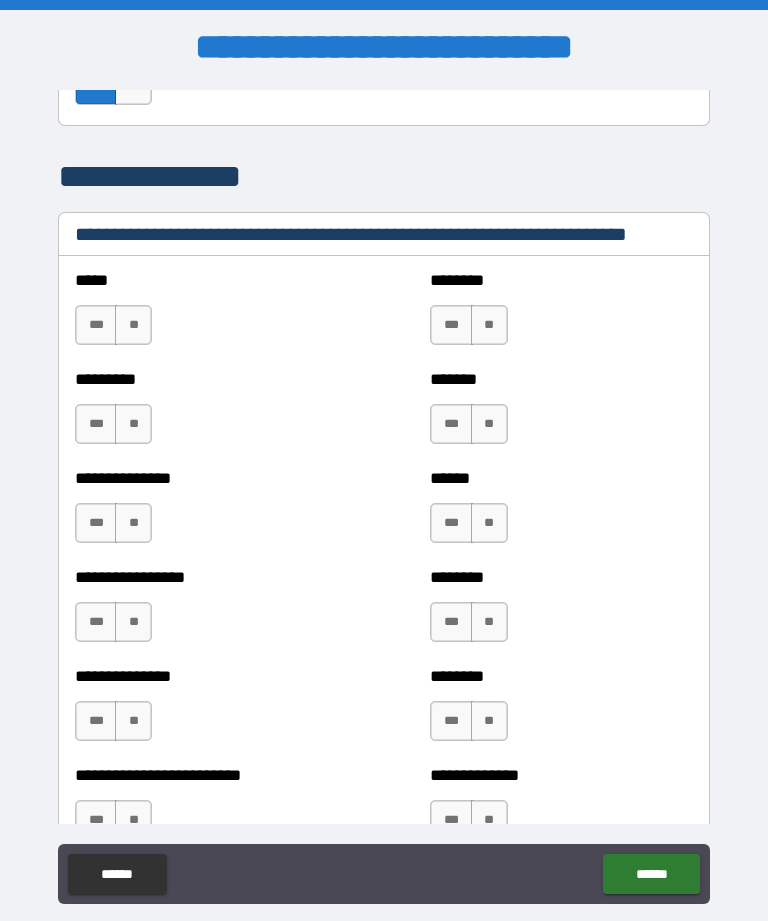 click on "**" at bounding box center (133, 325) 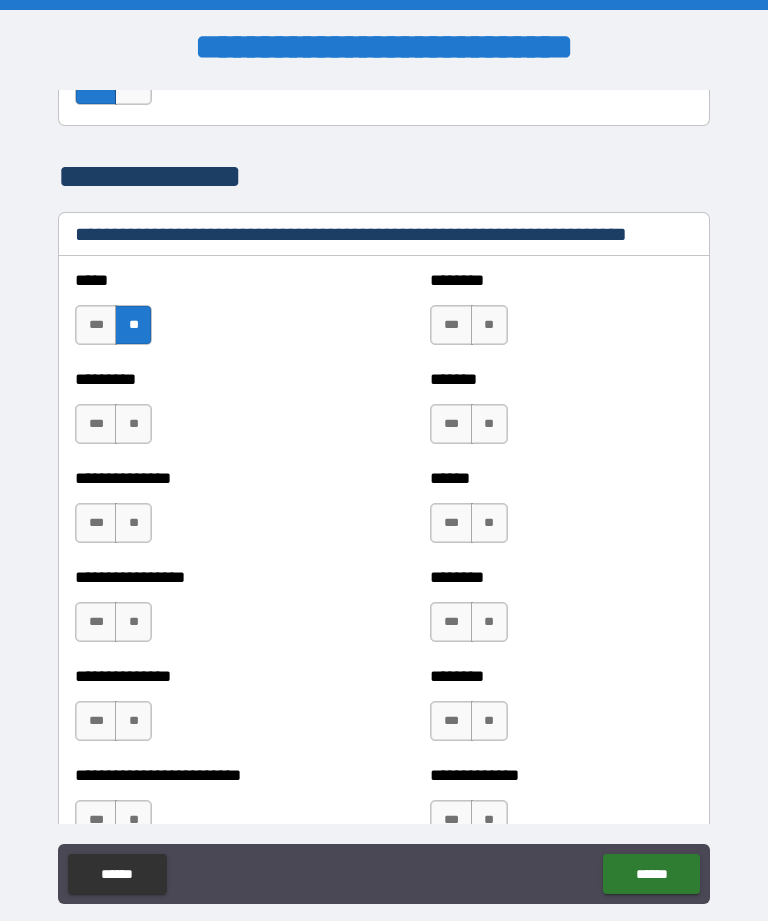 click on "**" at bounding box center [133, 424] 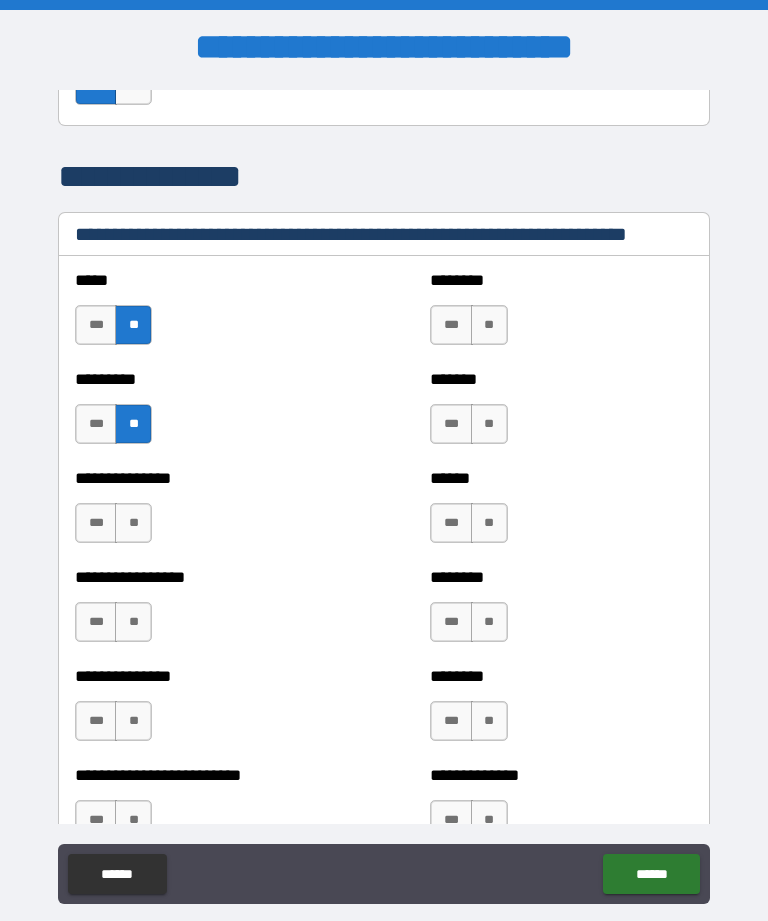 click on "**" at bounding box center [133, 523] 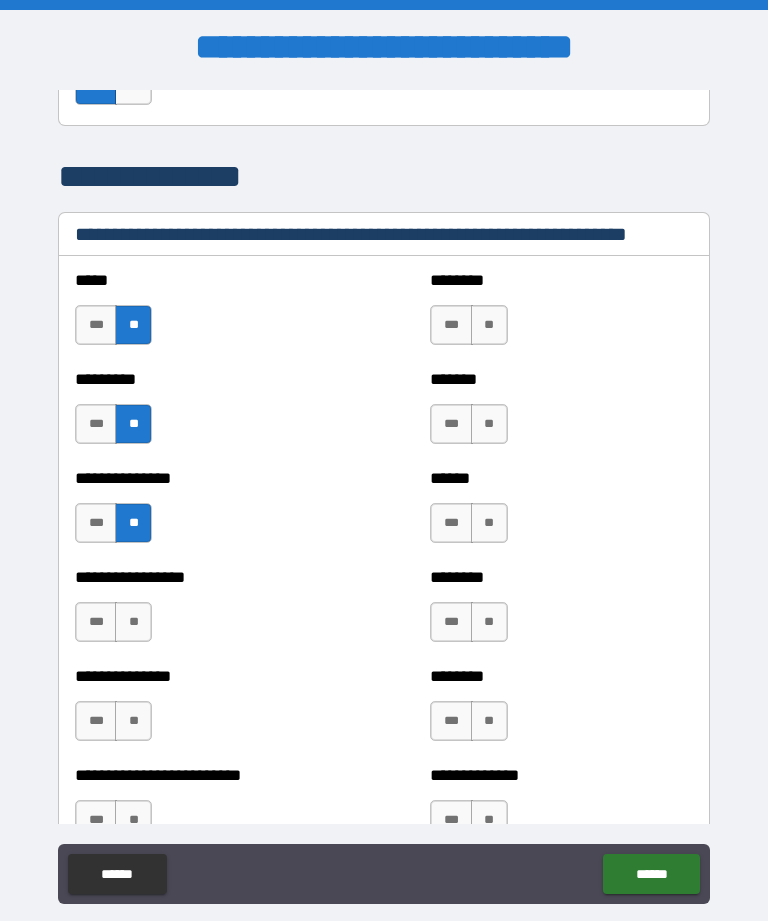 click on "**" at bounding box center (133, 721) 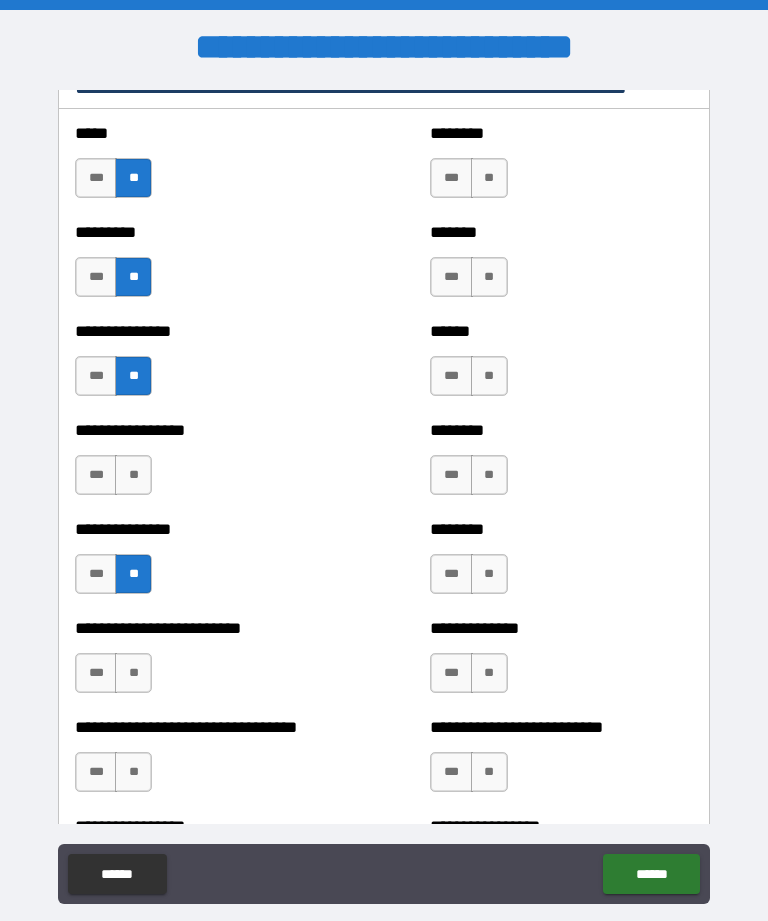 scroll, scrollTop: 1564, scrollLeft: 0, axis: vertical 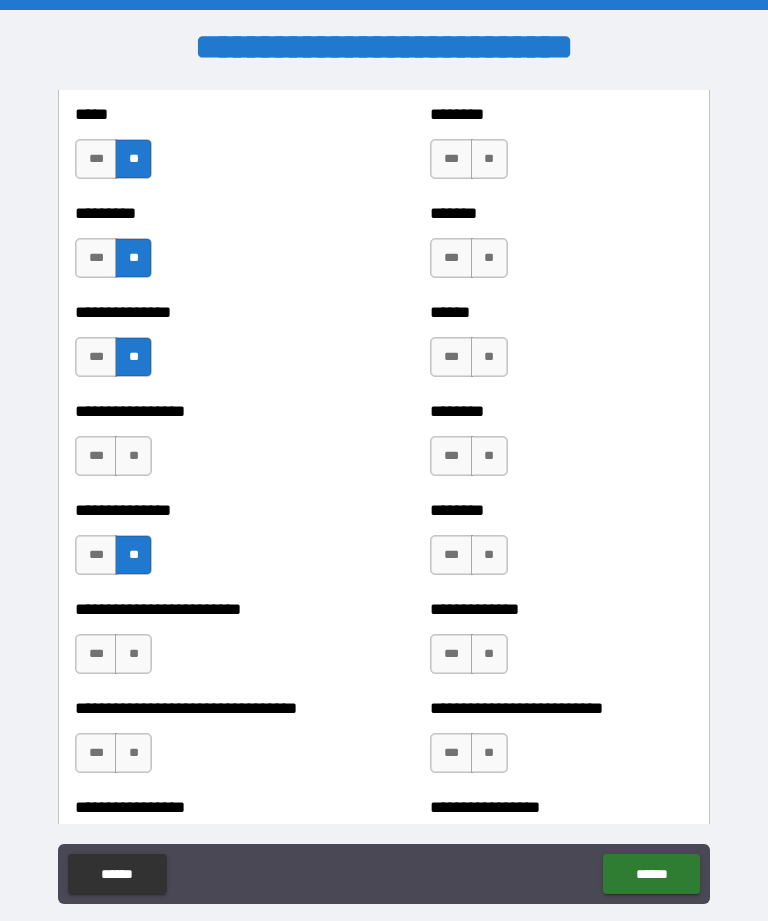 click on "**" at bounding box center [133, 456] 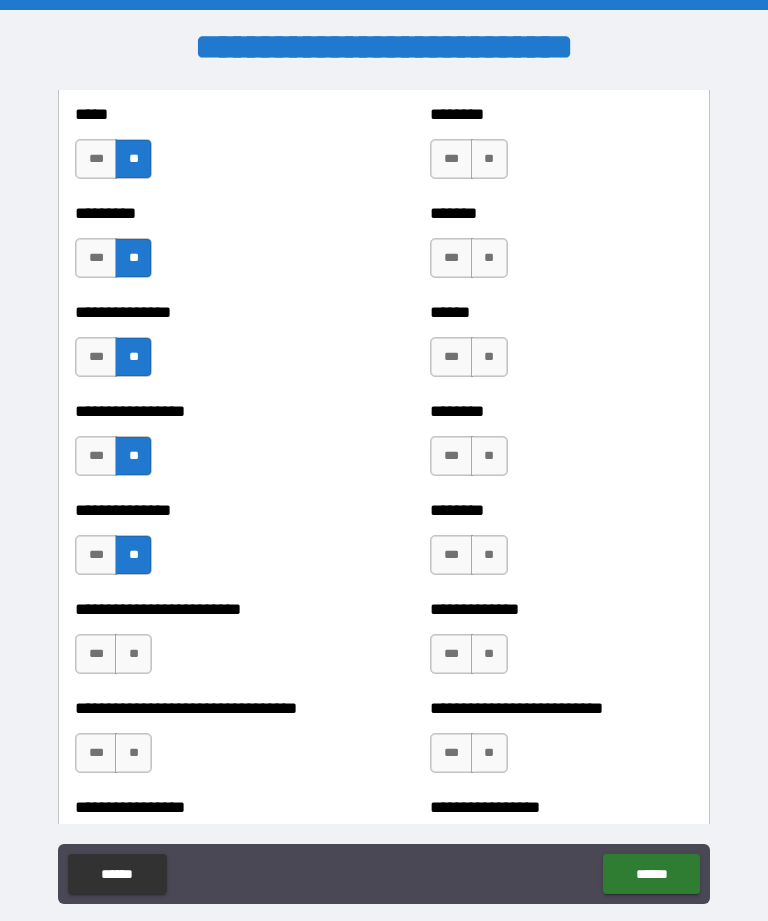 click on "**" at bounding box center (133, 753) 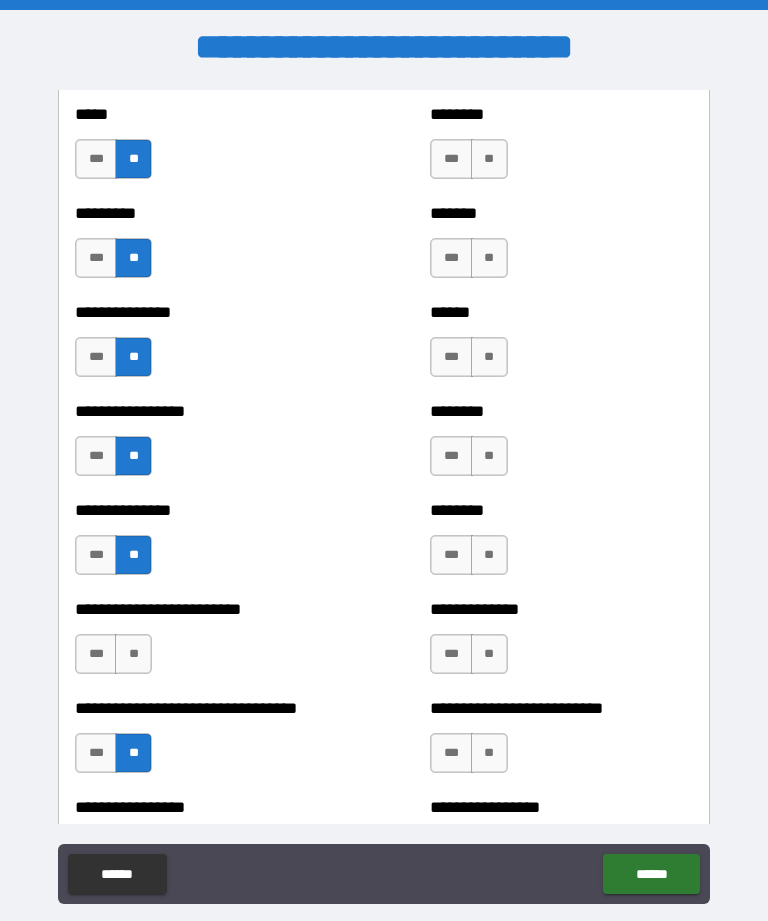 click on "**" at bounding box center [133, 654] 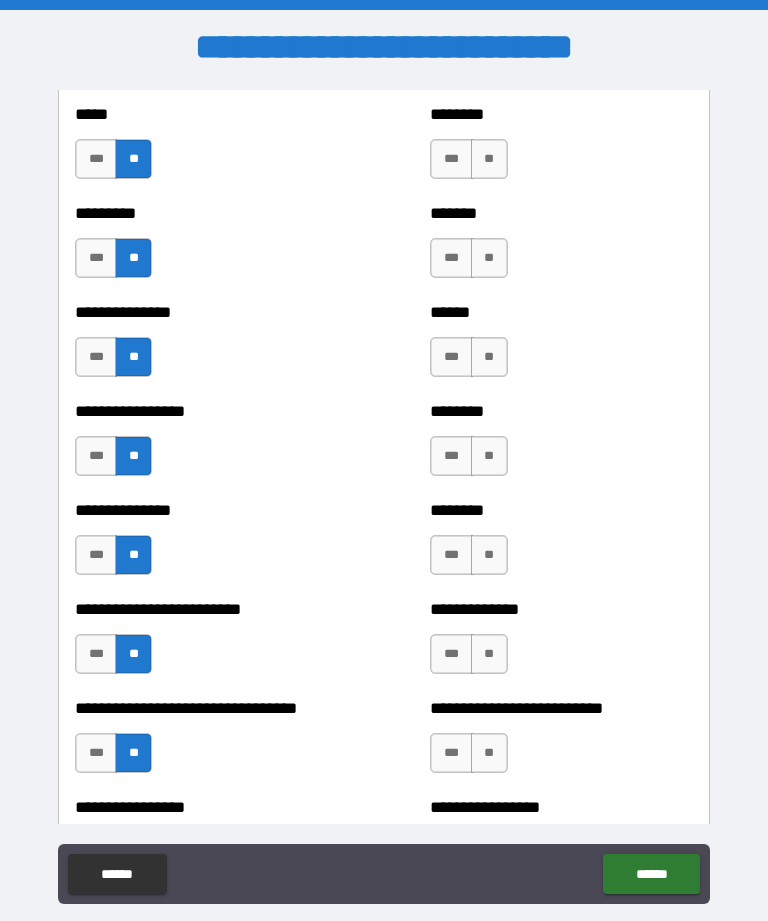 click on "**" at bounding box center [489, 159] 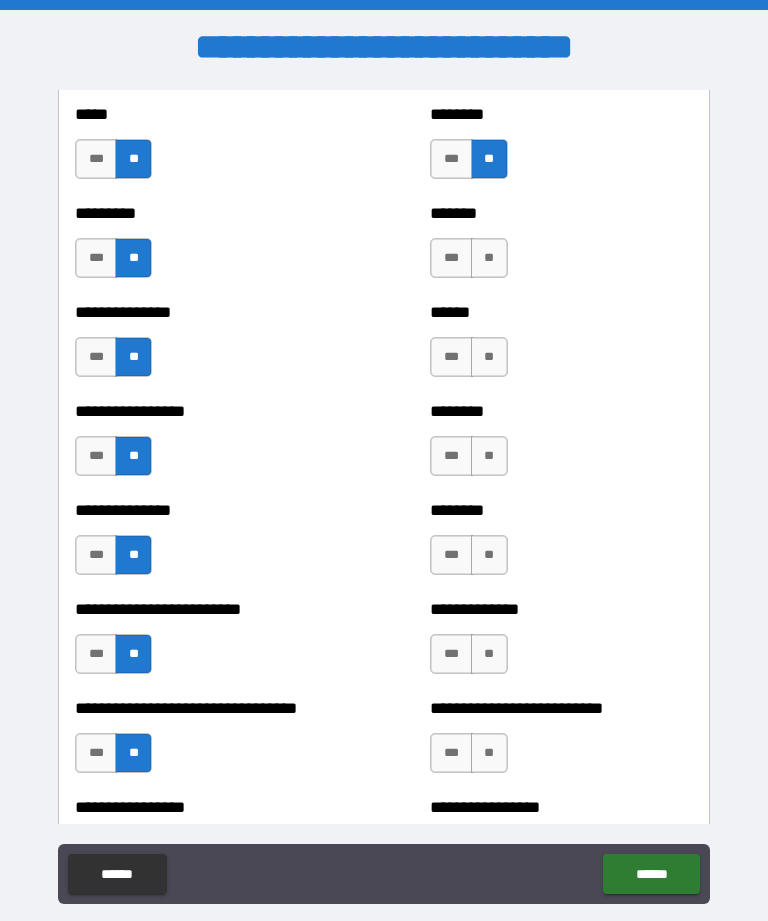 click on "**" at bounding box center (489, 258) 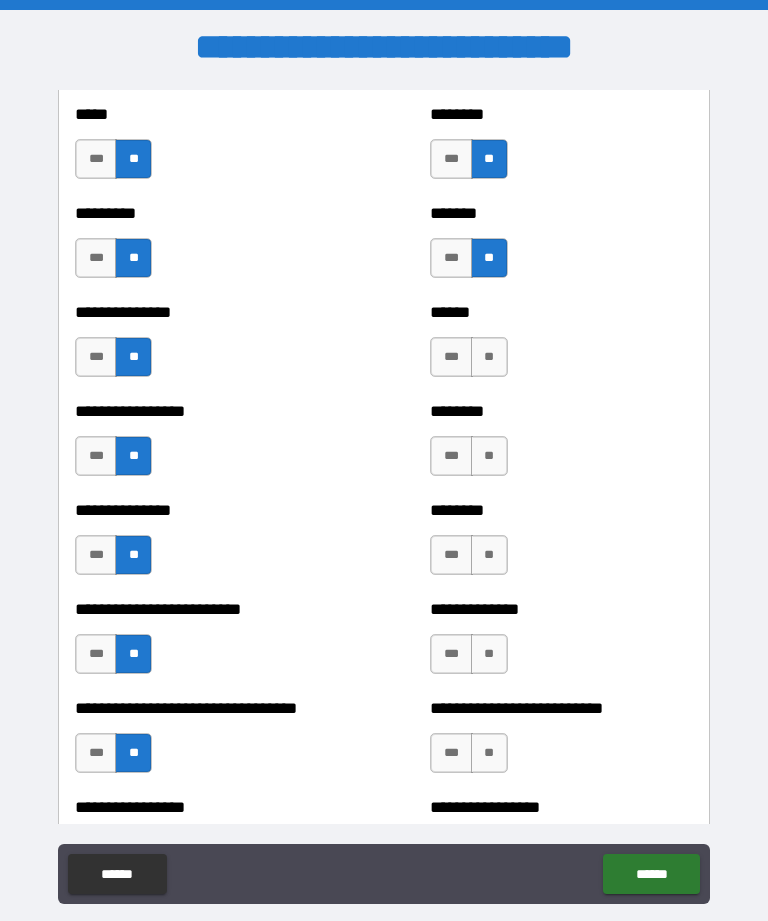 click on "**" at bounding box center (489, 357) 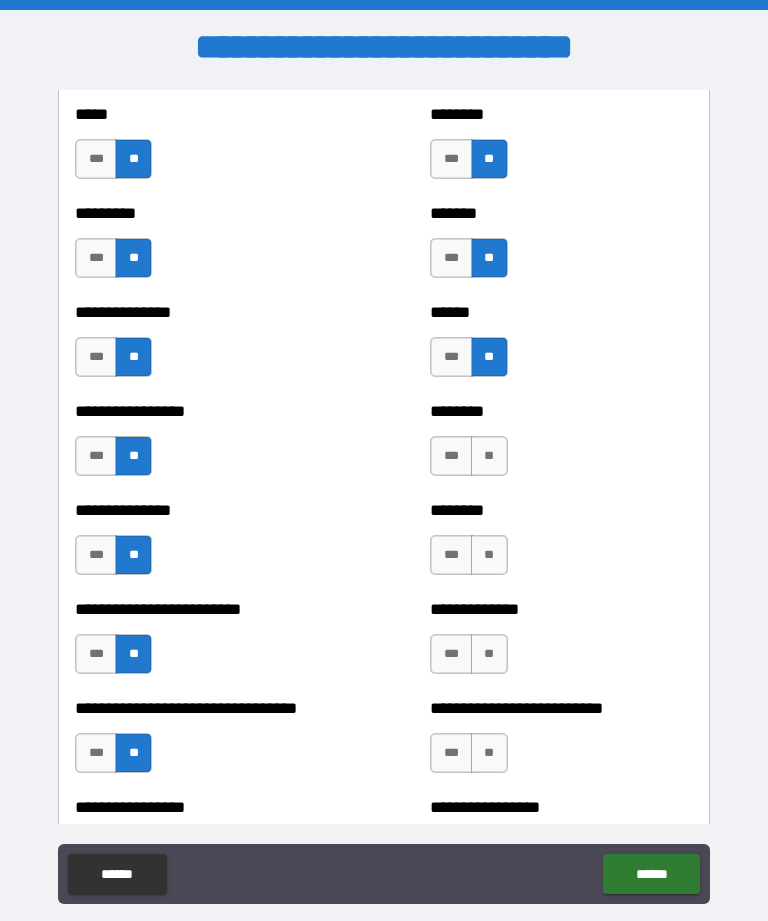 click on "**" at bounding box center [489, 456] 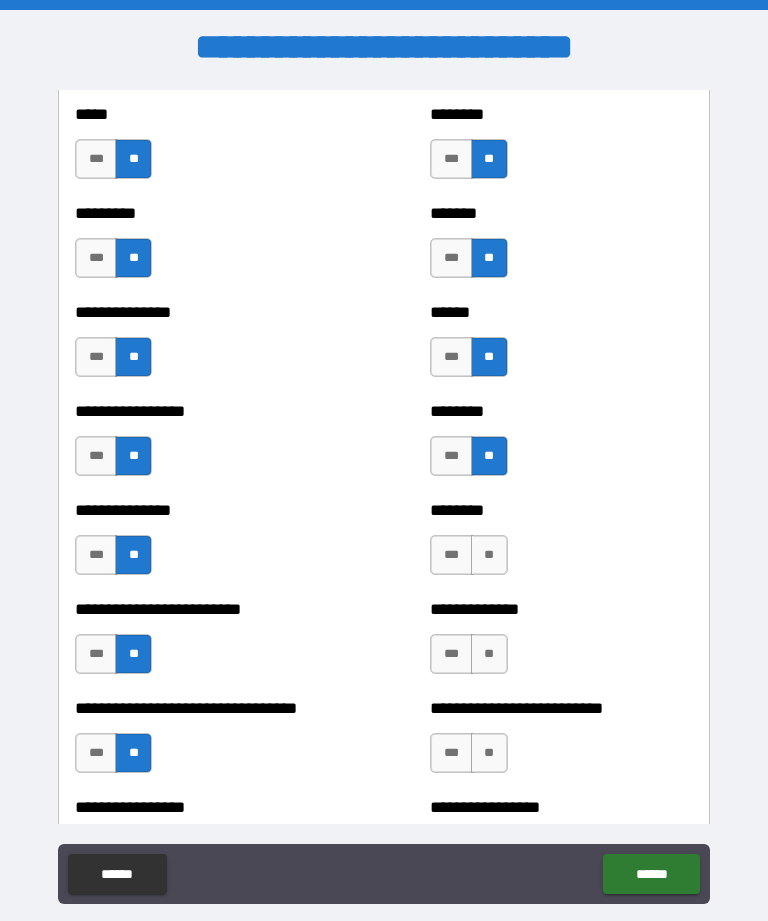 click on "**" at bounding box center (489, 555) 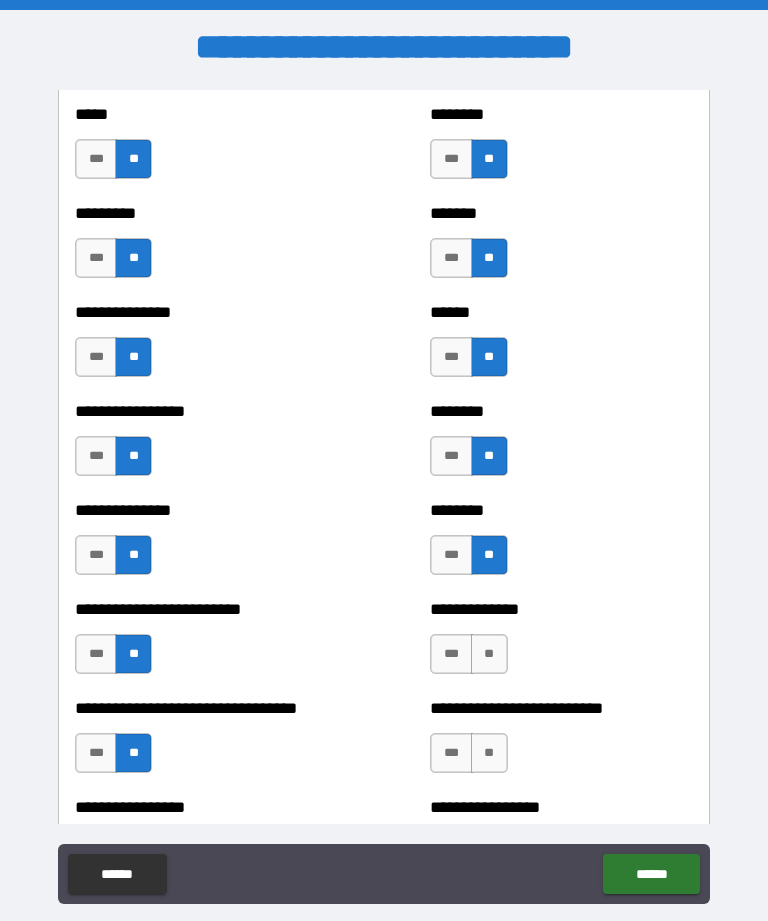 click on "**" at bounding box center (489, 654) 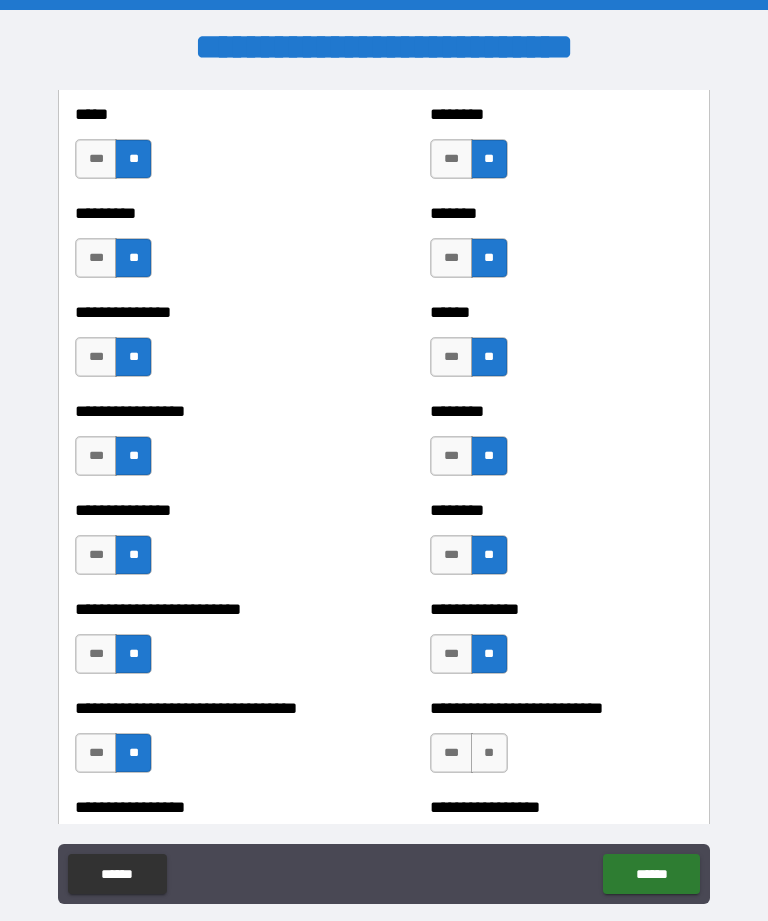 click on "**" at bounding box center (489, 753) 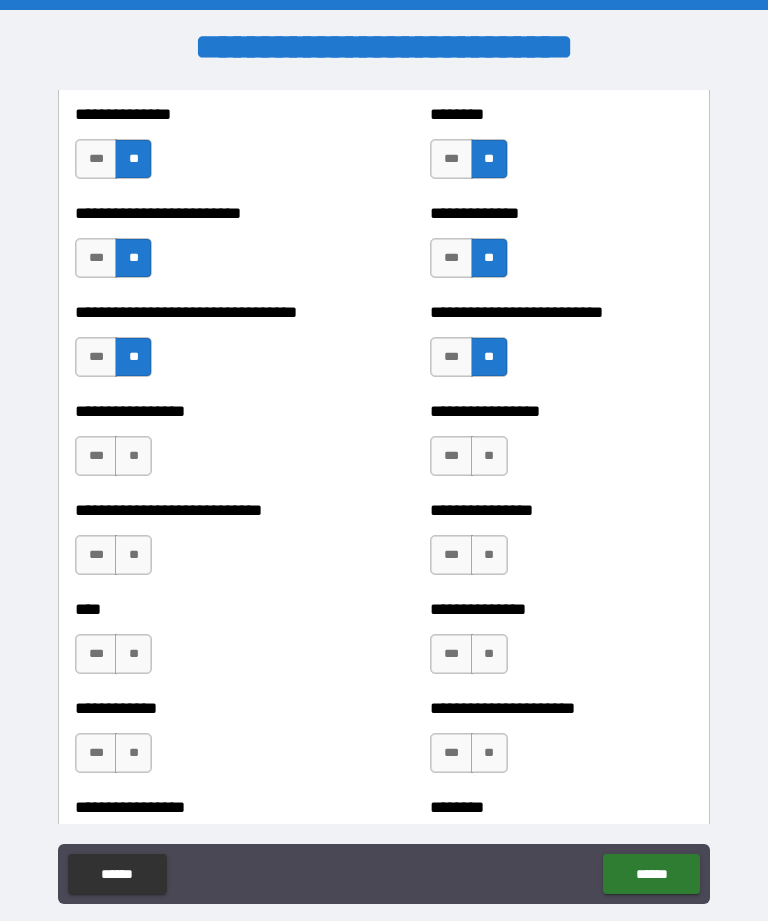 scroll, scrollTop: 1970, scrollLeft: 0, axis: vertical 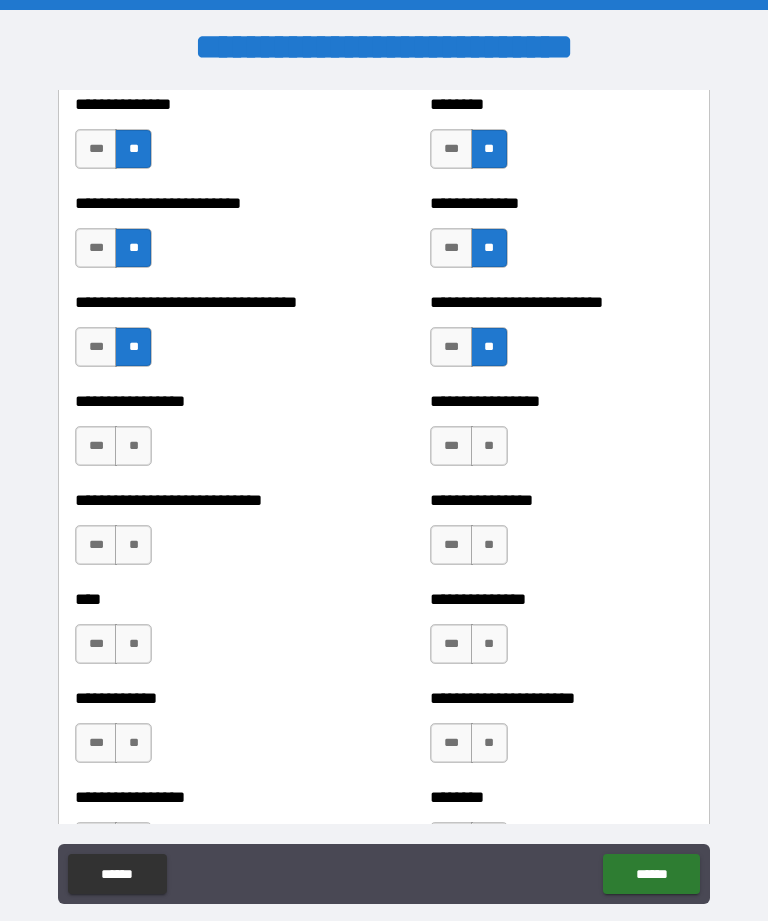 click on "**" at bounding box center [489, 446] 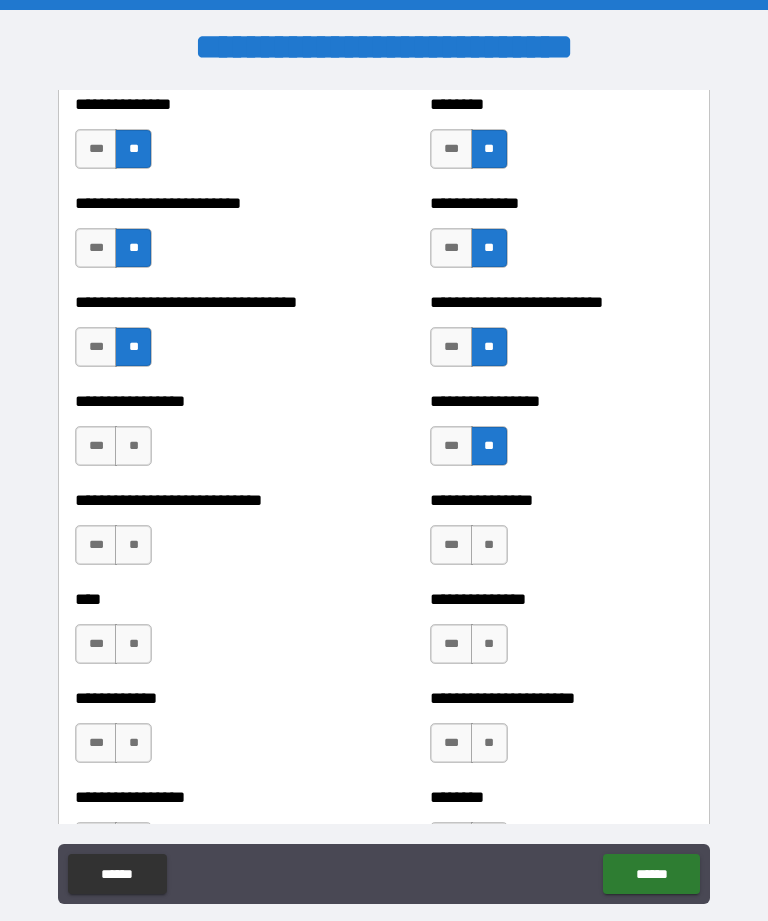 click on "**" at bounding box center (489, 545) 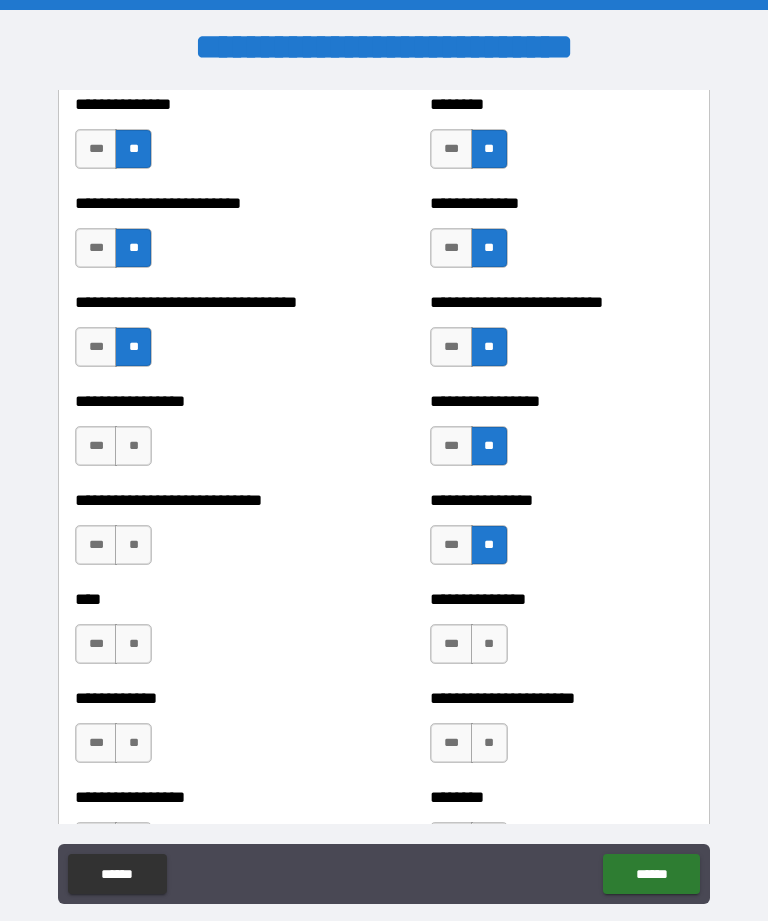 click on "**" at bounding box center (489, 644) 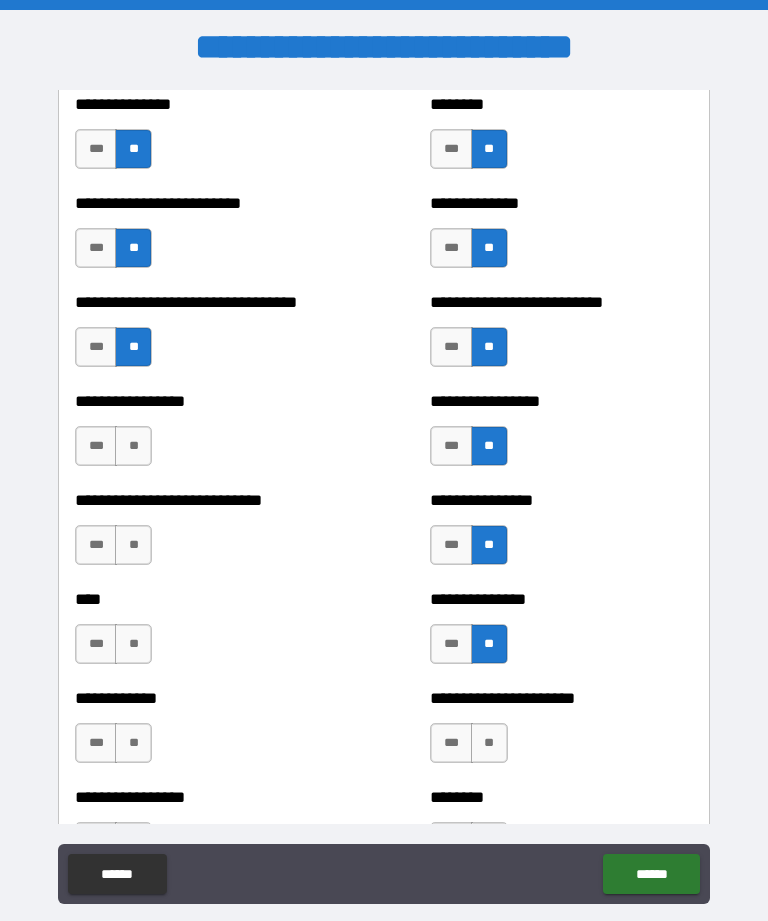 click on "**" at bounding box center (489, 743) 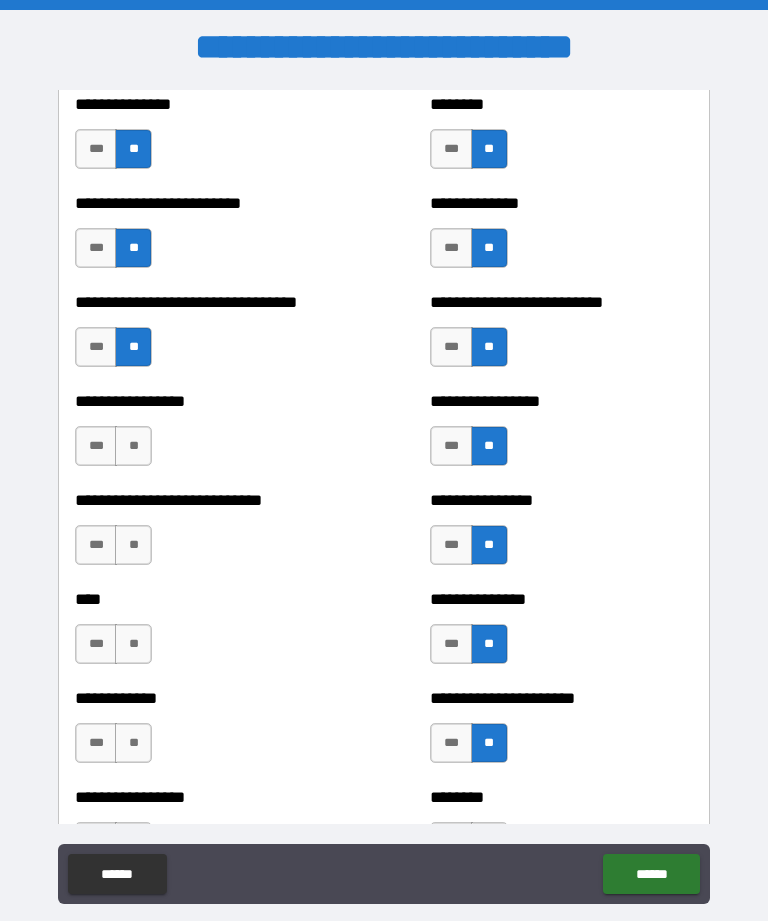click on "**********" at bounding box center (206, 436) 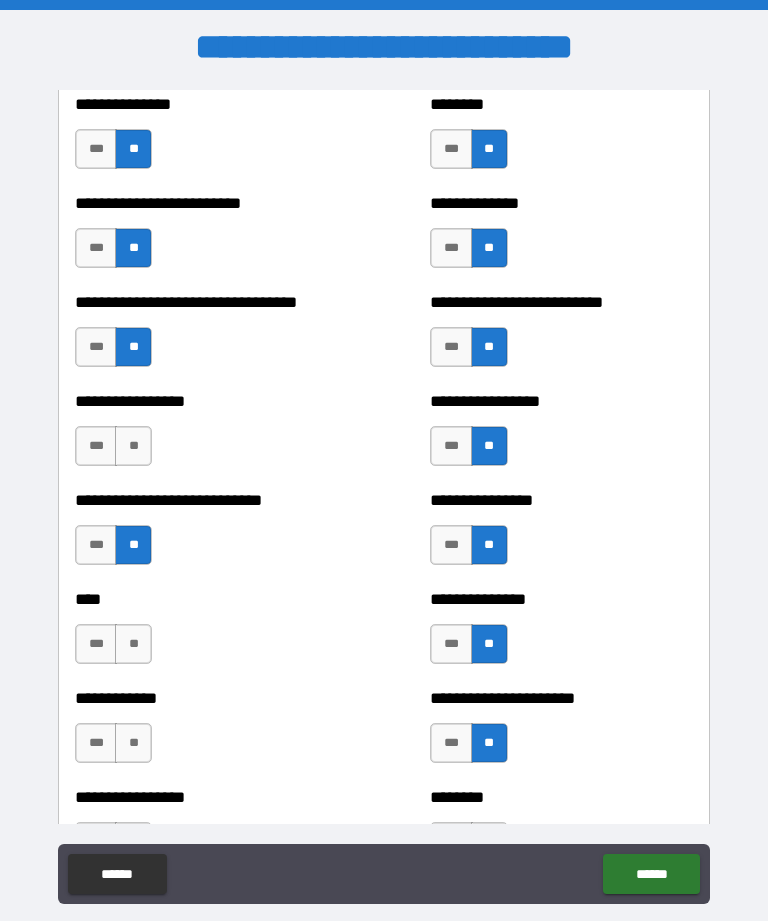 click on "**" at bounding box center [133, 644] 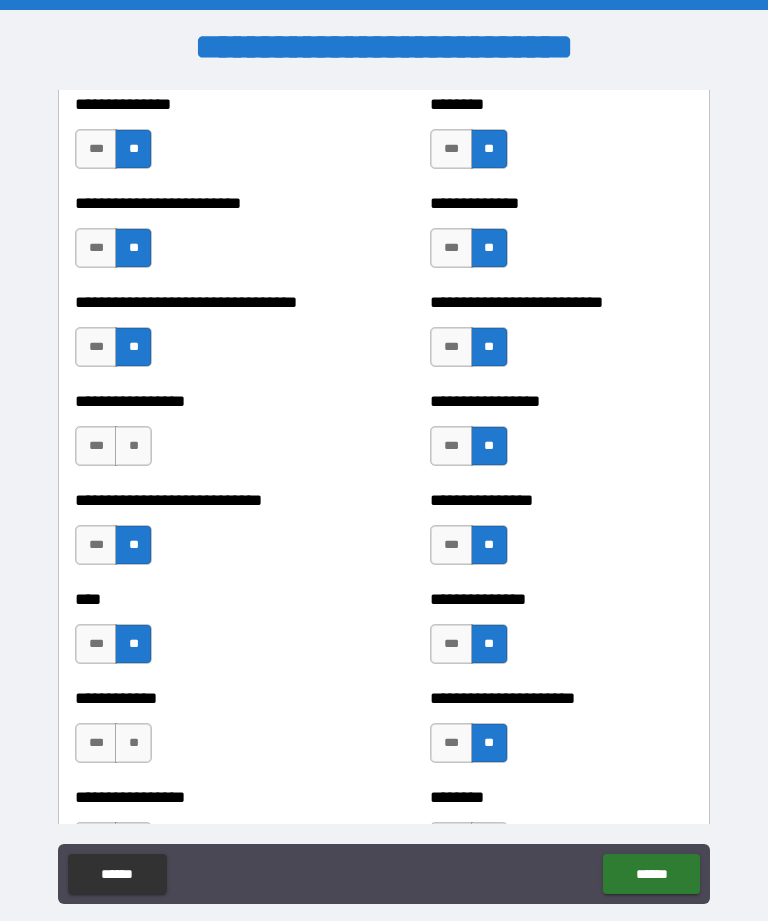 click on "**********" at bounding box center (206, 733) 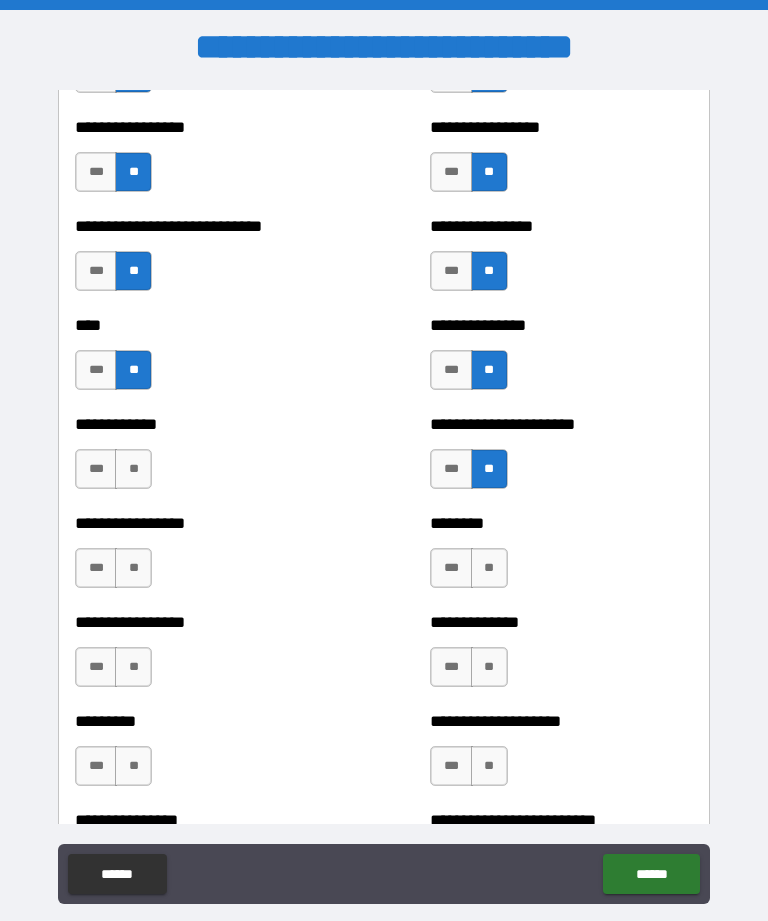 scroll, scrollTop: 2245, scrollLeft: 0, axis: vertical 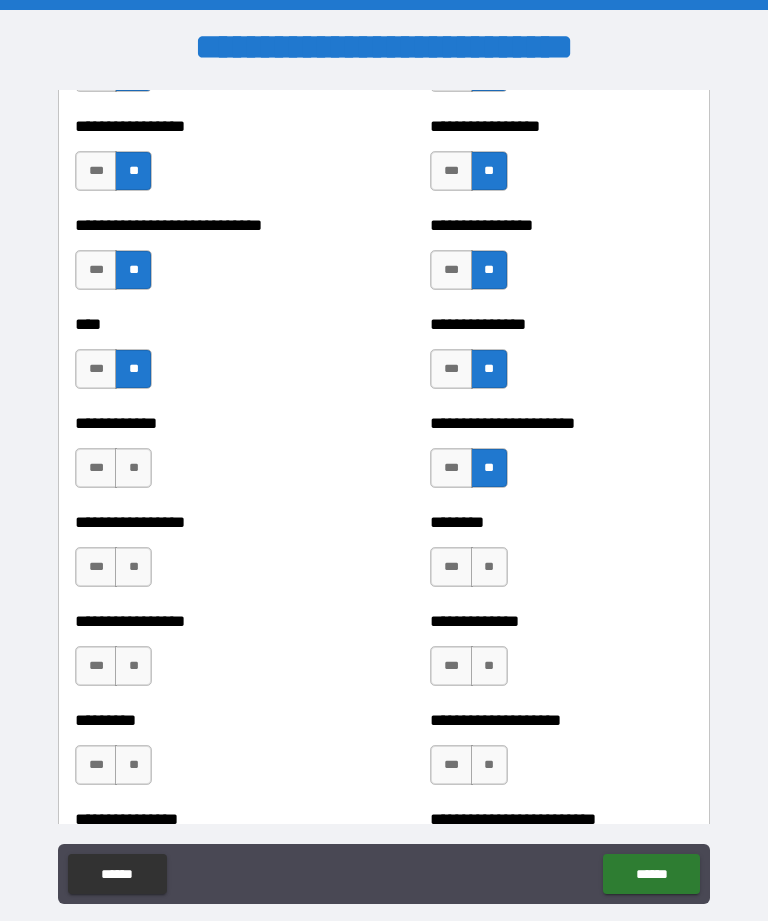 click on "**" at bounding box center (133, 468) 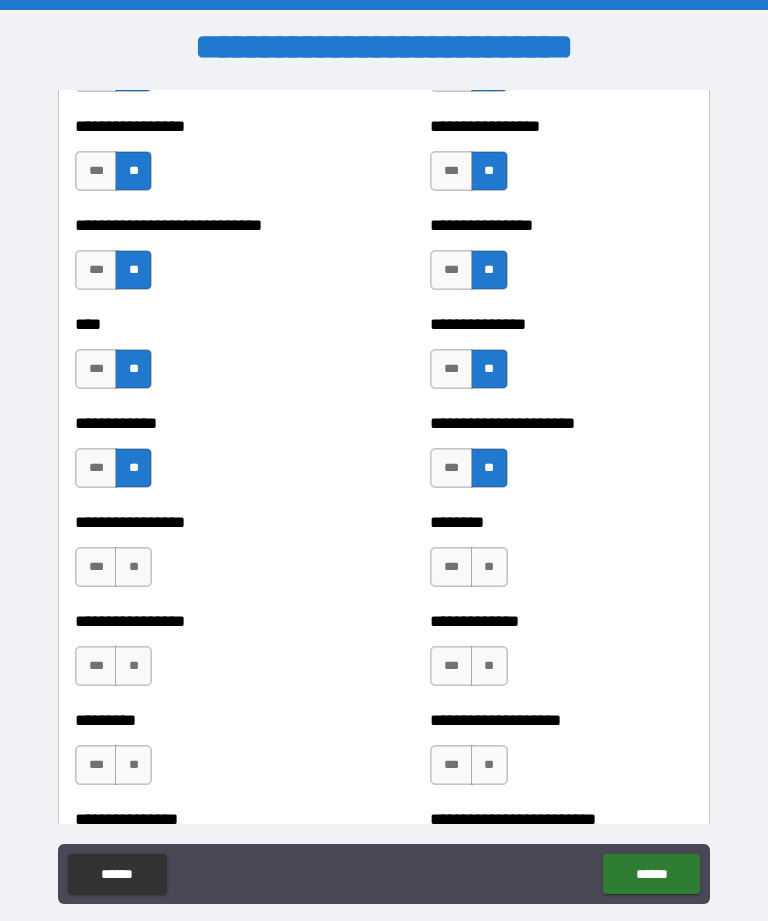 click on "**" at bounding box center (133, 567) 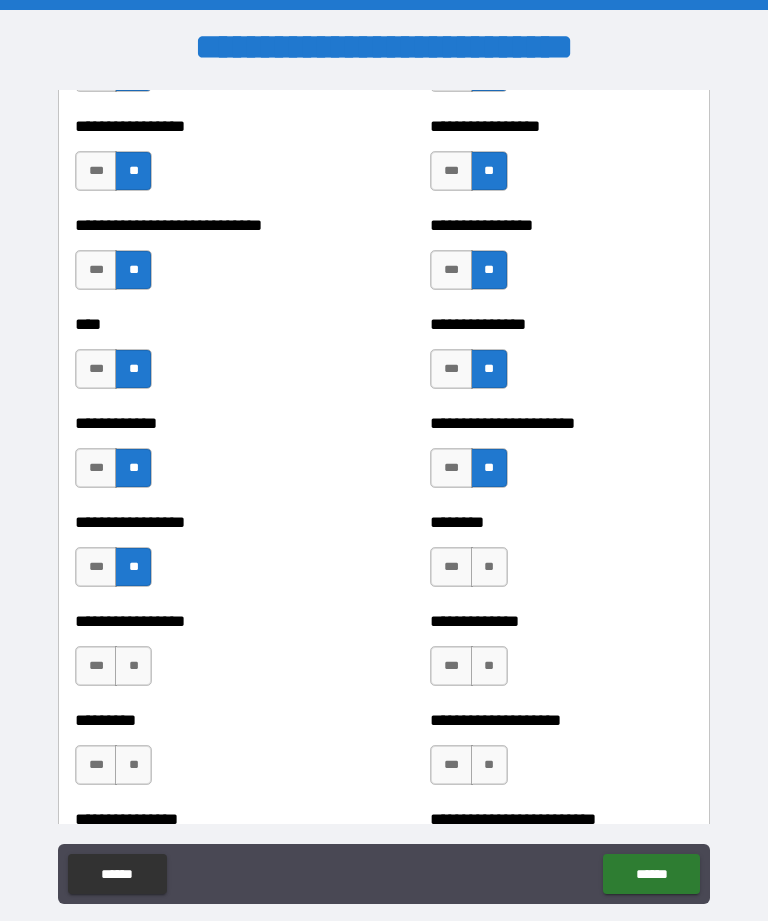 click on "**" at bounding box center [133, 666] 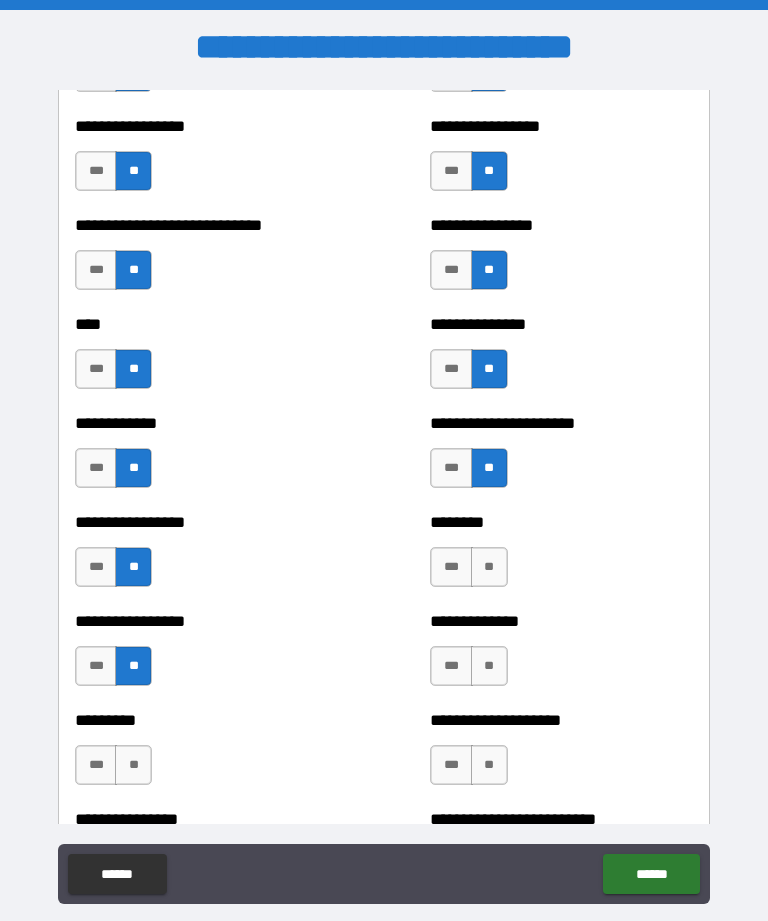 click on "**" at bounding box center (133, 765) 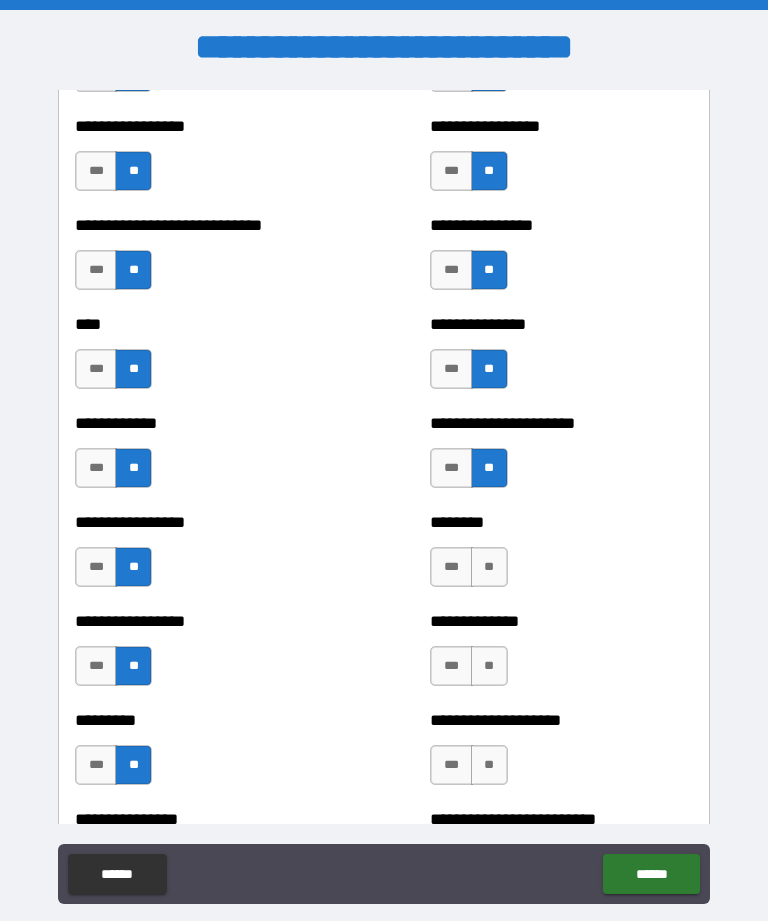 click on "**" at bounding box center [489, 567] 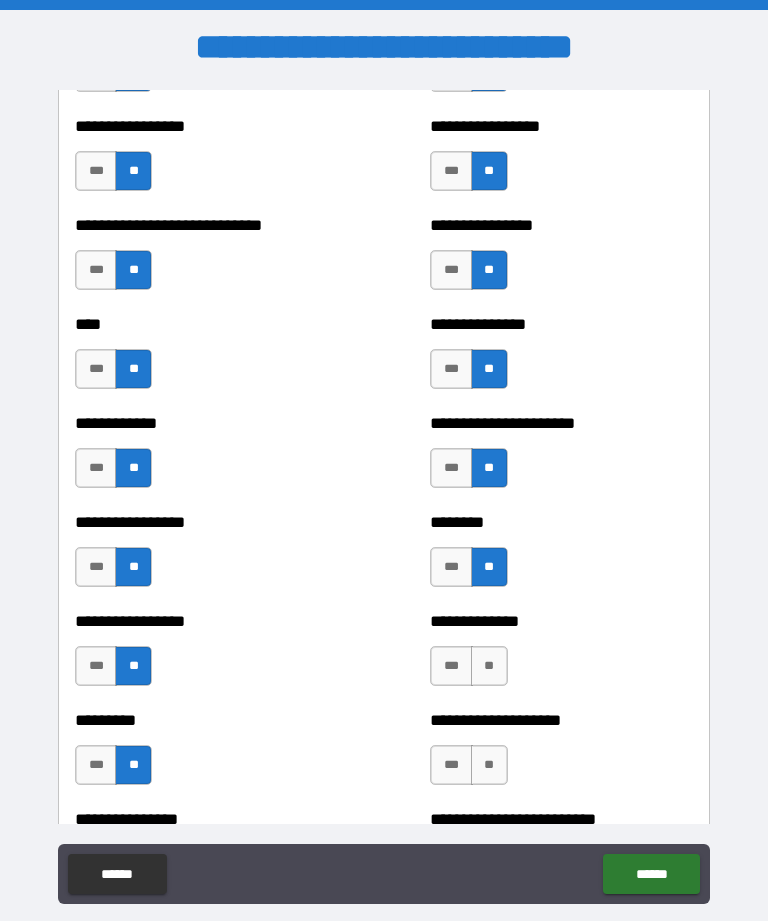click on "**" at bounding box center [489, 666] 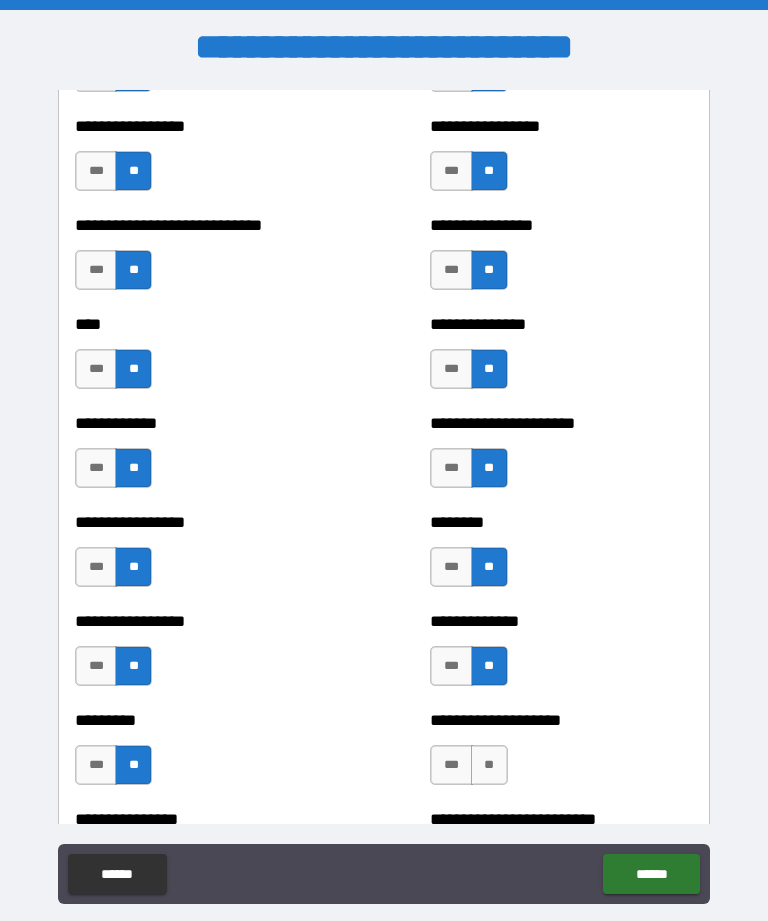 click on "**" at bounding box center [489, 765] 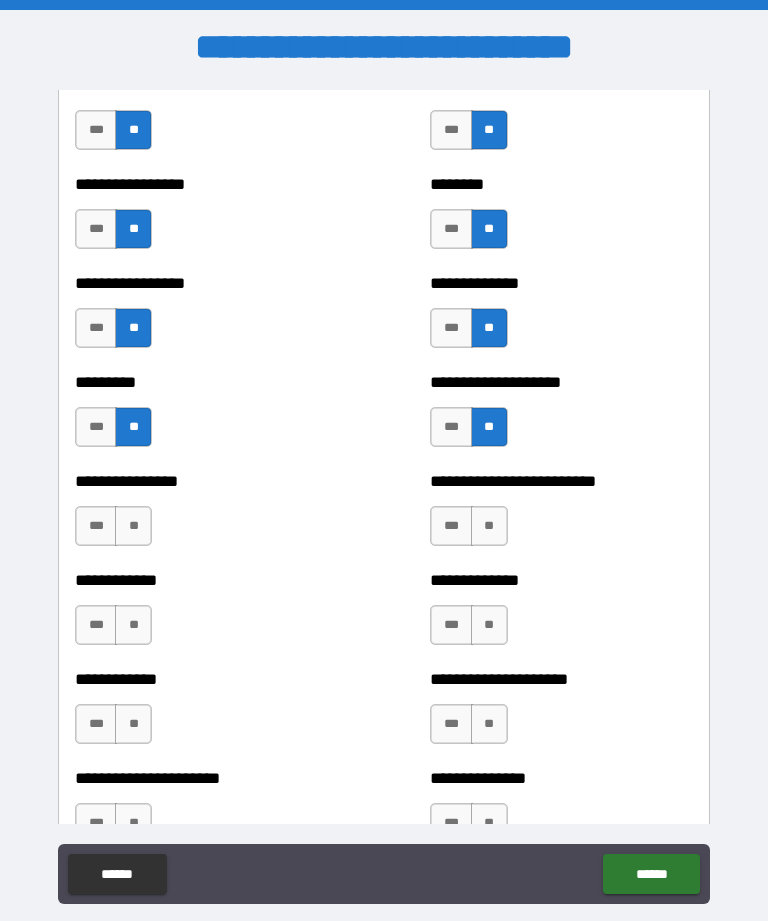 scroll, scrollTop: 2584, scrollLeft: 0, axis: vertical 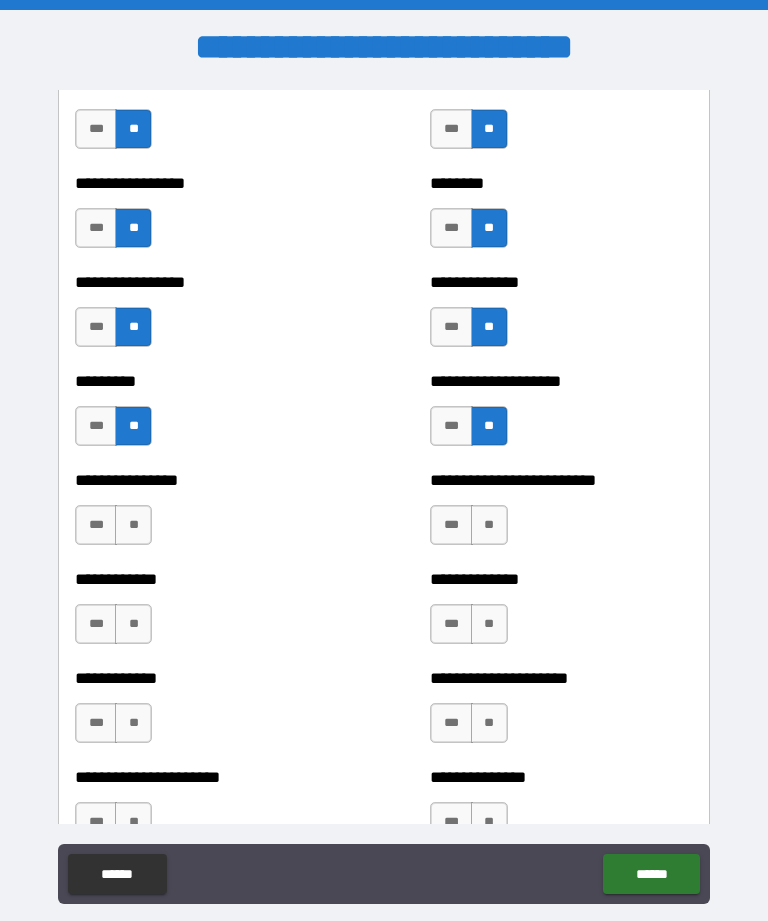 click on "**" at bounding box center (489, 525) 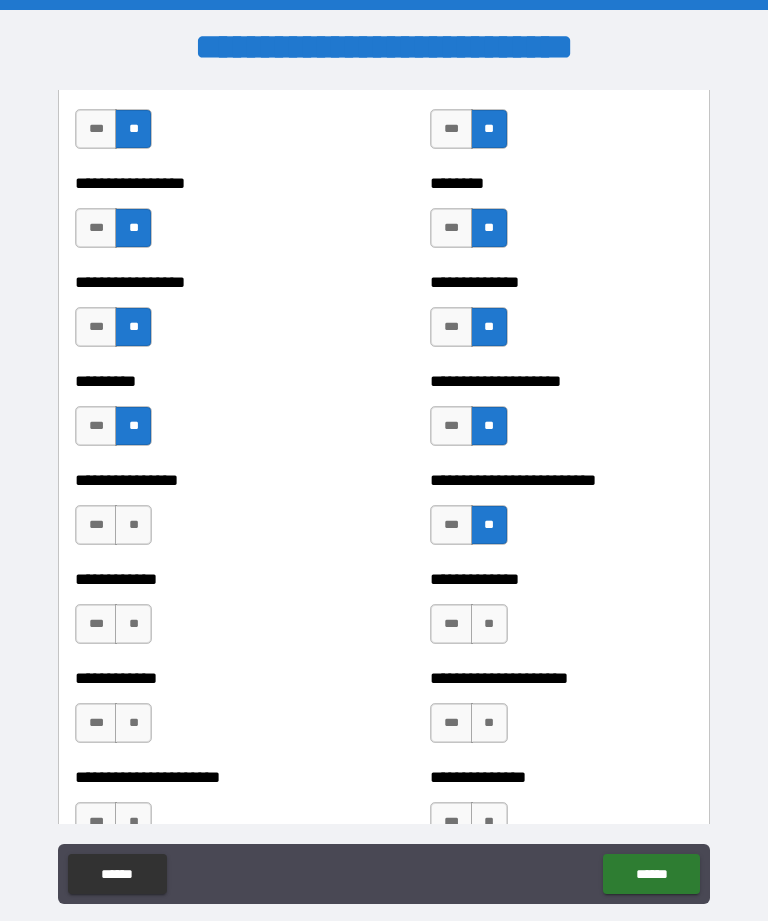 click on "**" at bounding box center [489, 624] 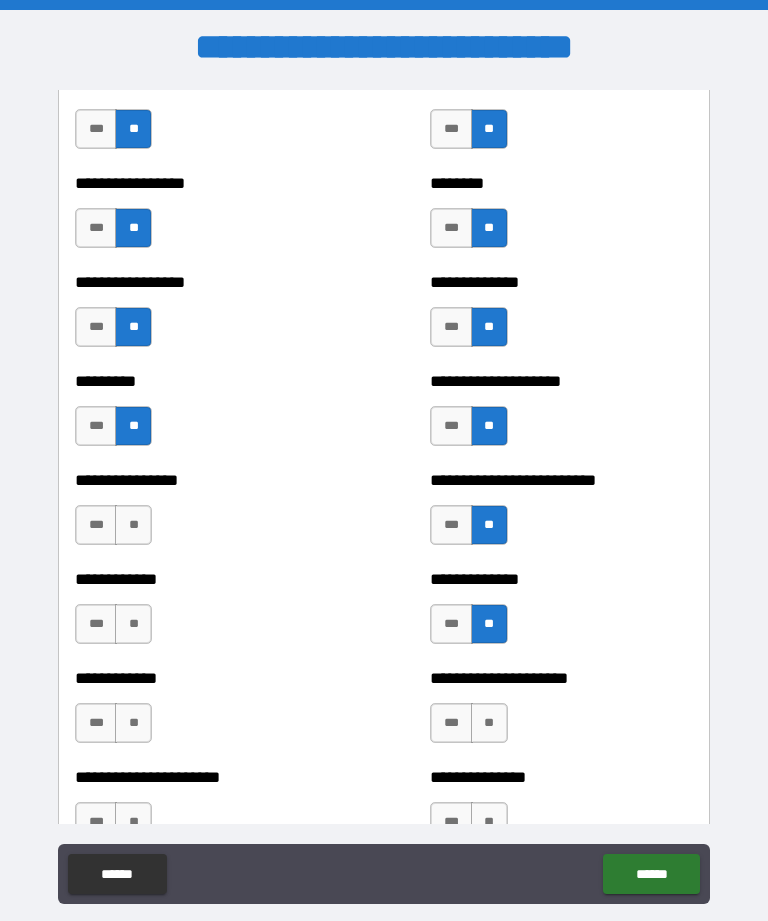 click on "**" at bounding box center (489, 723) 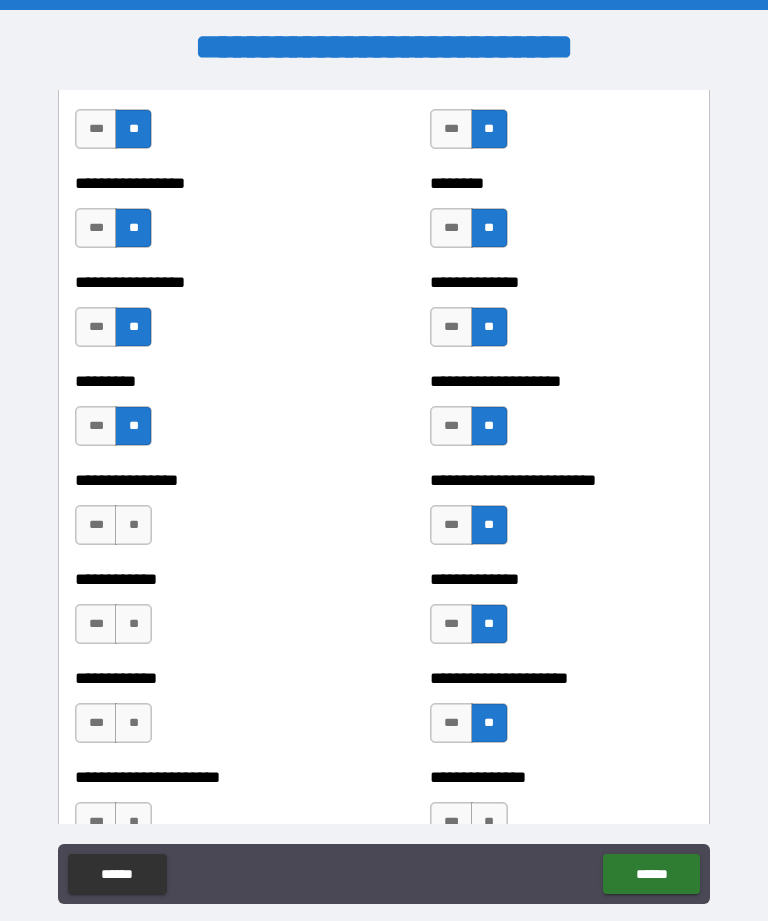 click on "**" at bounding box center (133, 525) 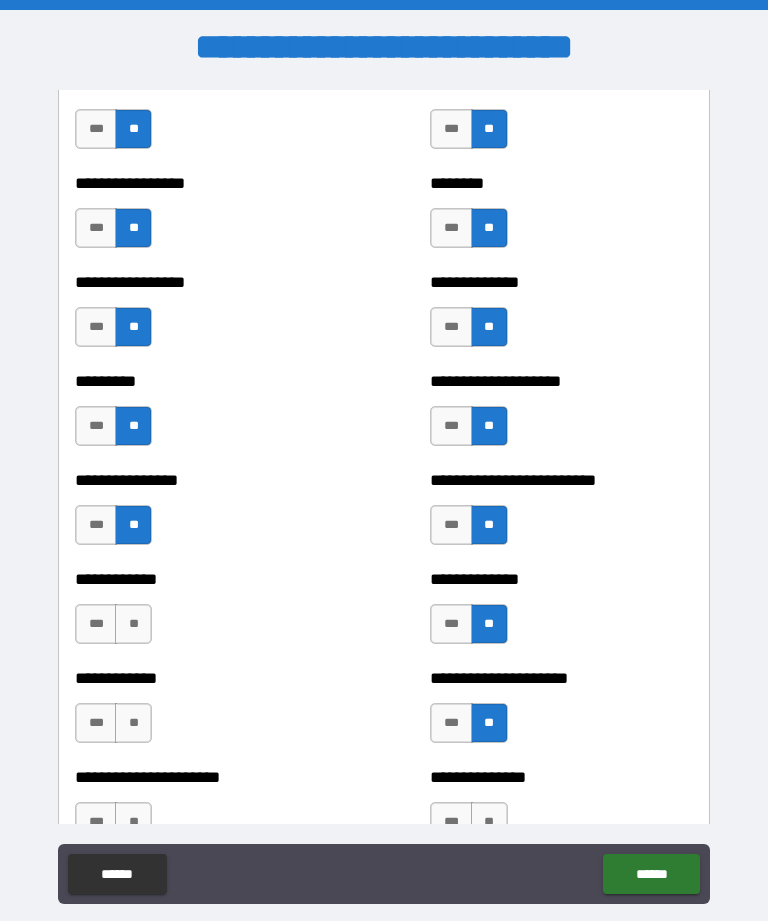 click on "**" at bounding box center (133, 624) 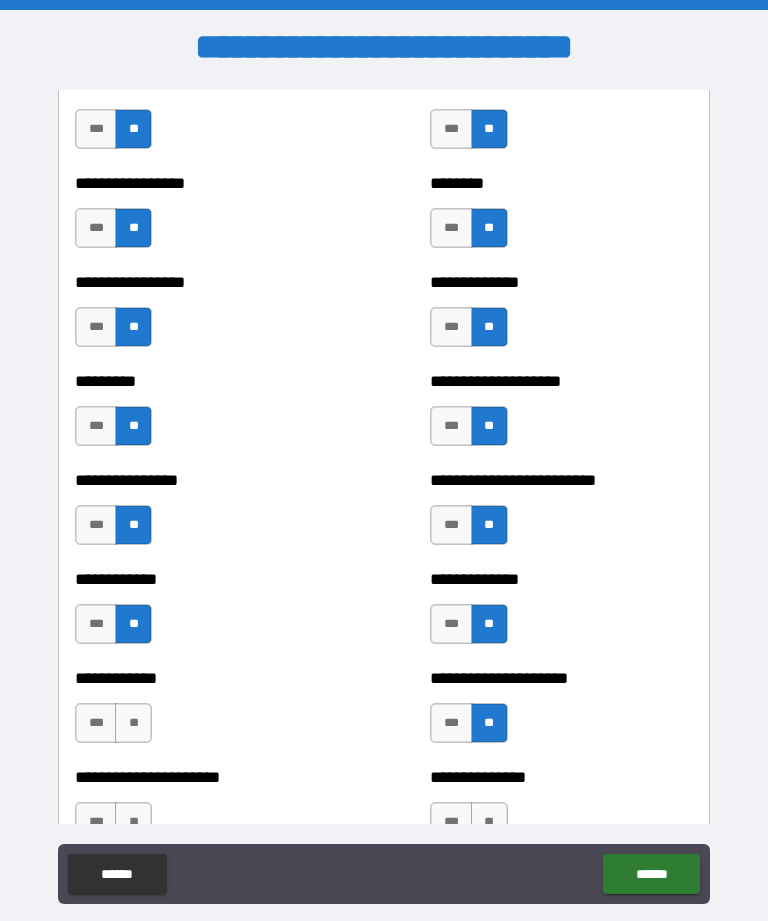 click on "**" at bounding box center [133, 723] 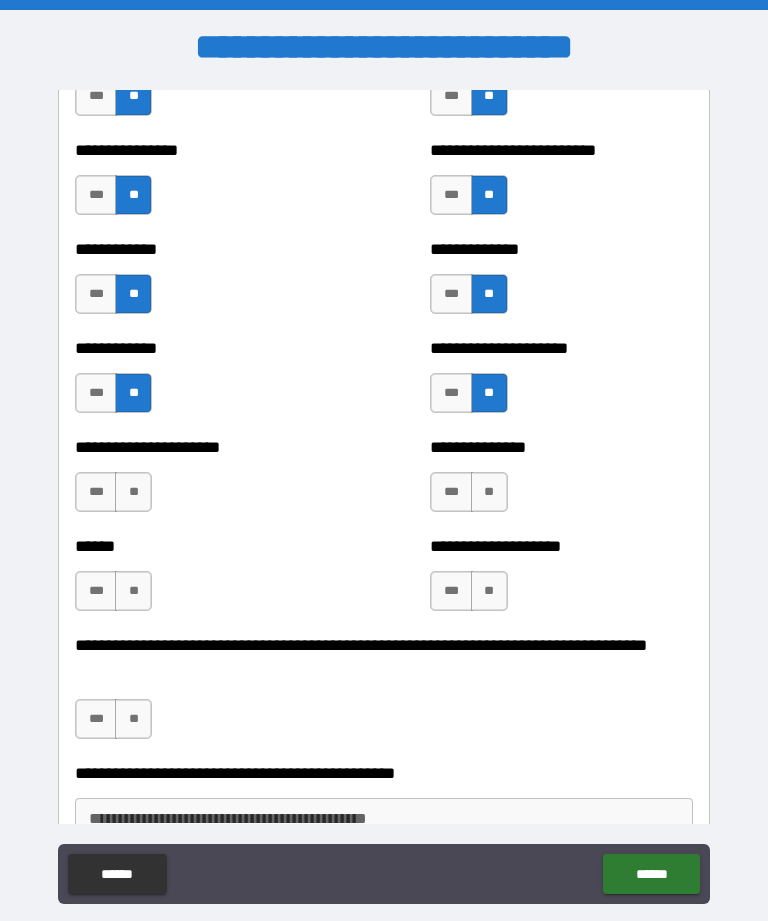 scroll, scrollTop: 2914, scrollLeft: 0, axis: vertical 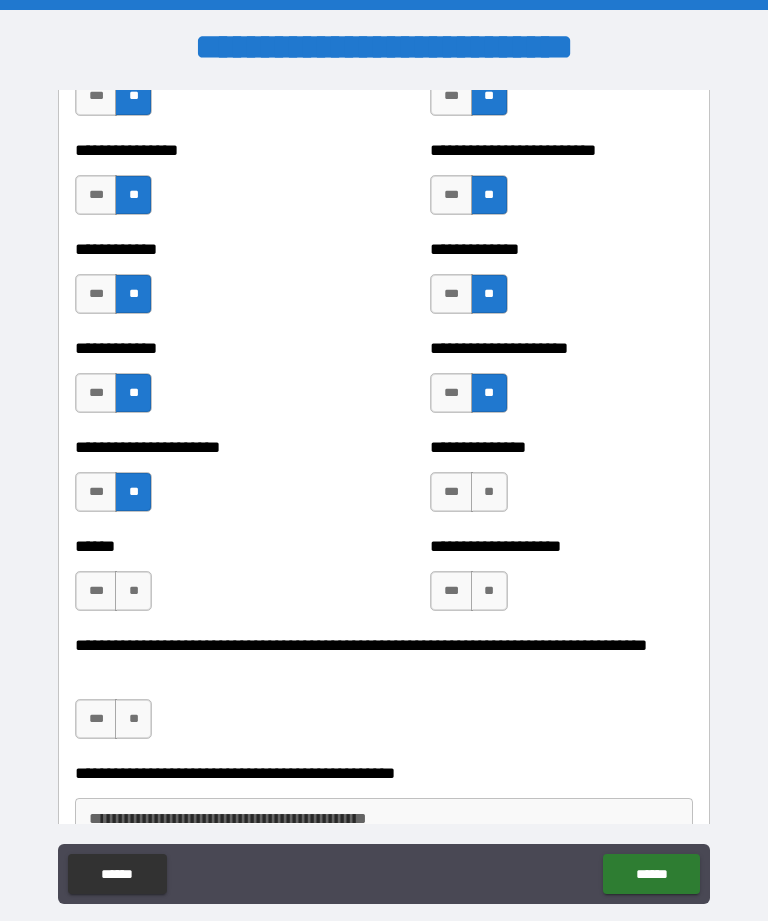 click on "**" at bounding box center [133, 591] 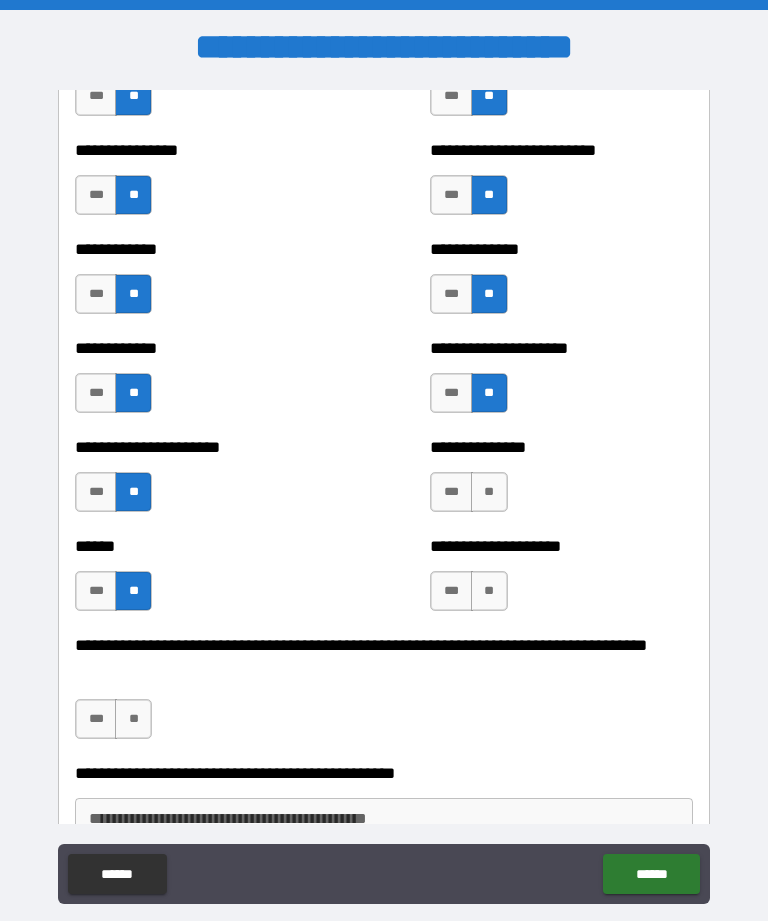 click on "**" at bounding box center (133, 719) 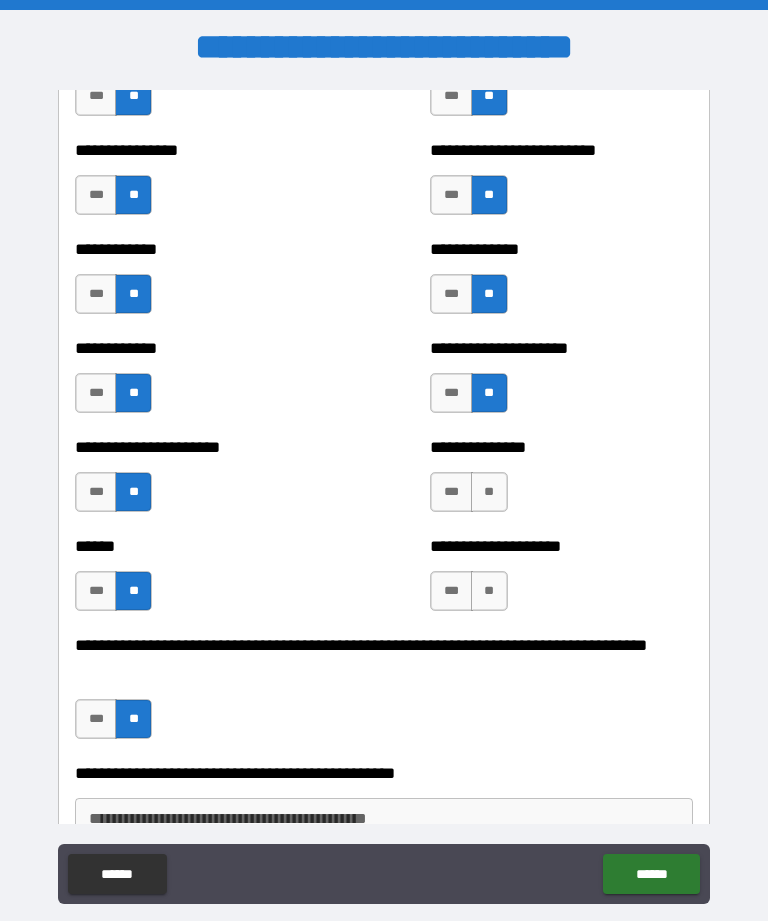 click on "**" at bounding box center [489, 492] 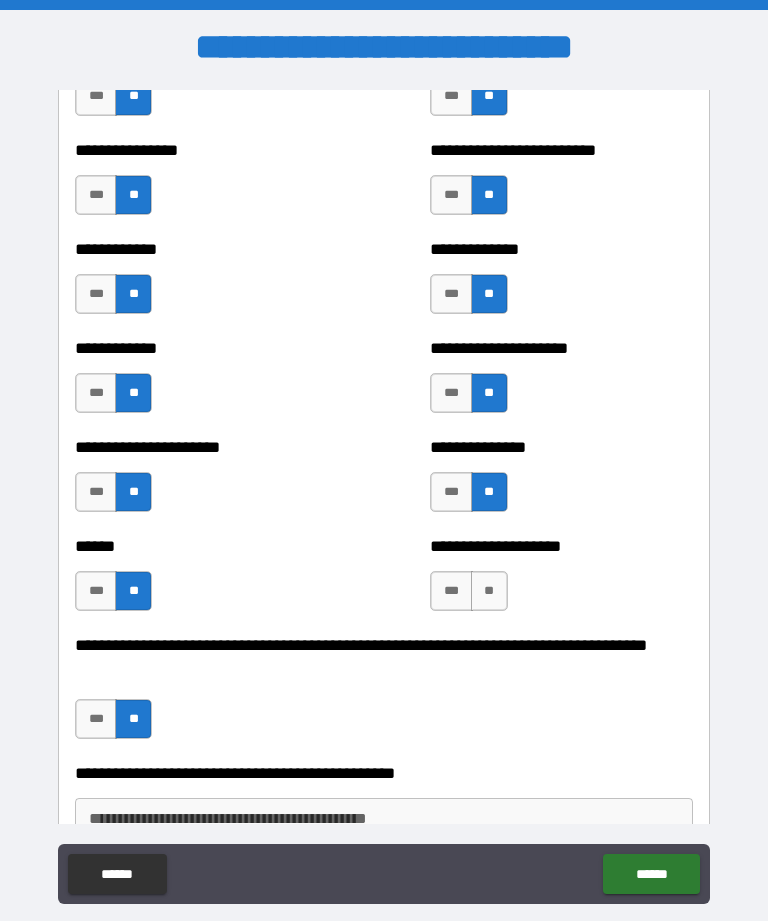 click on "**" at bounding box center [489, 591] 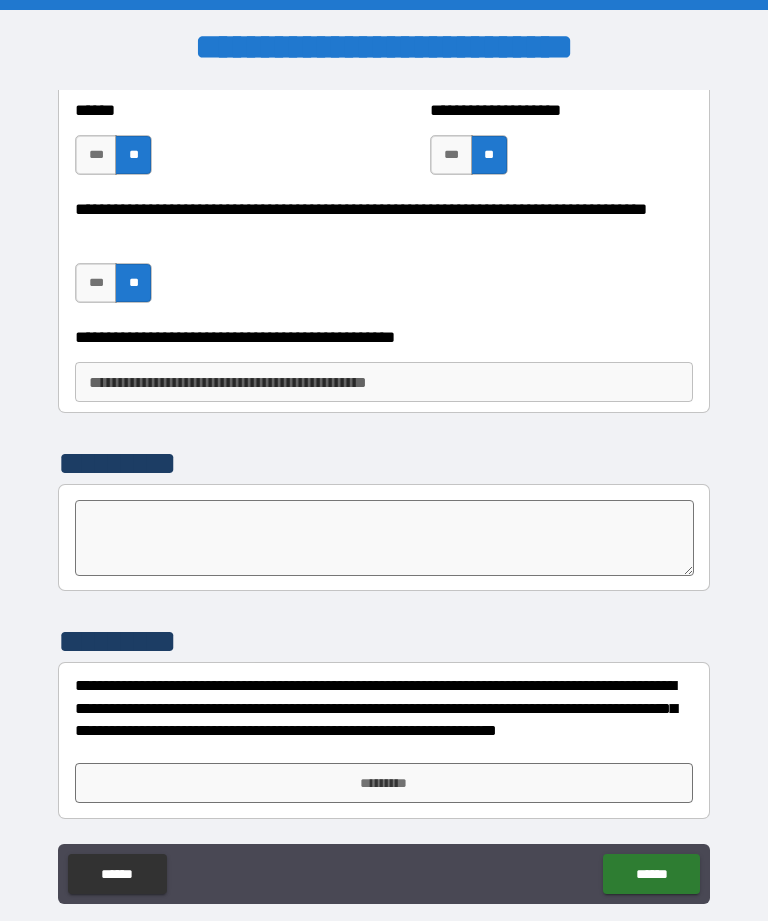 scroll, scrollTop: 3350, scrollLeft: 0, axis: vertical 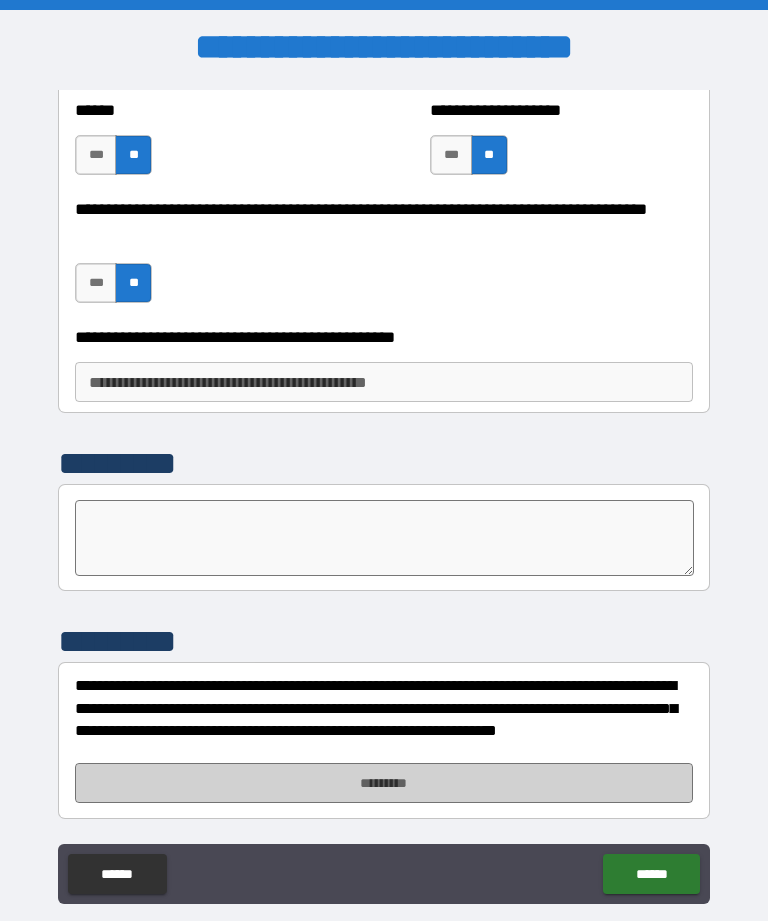 click on "*********" at bounding box center [384, 783] 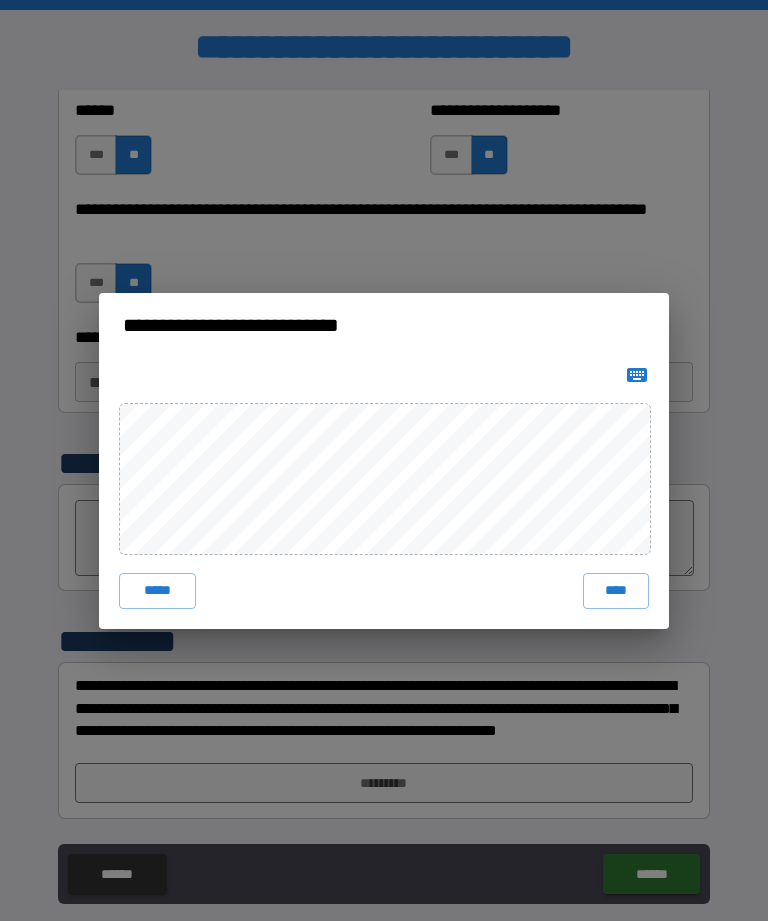 click on "****" at bounding box center (616, 591) 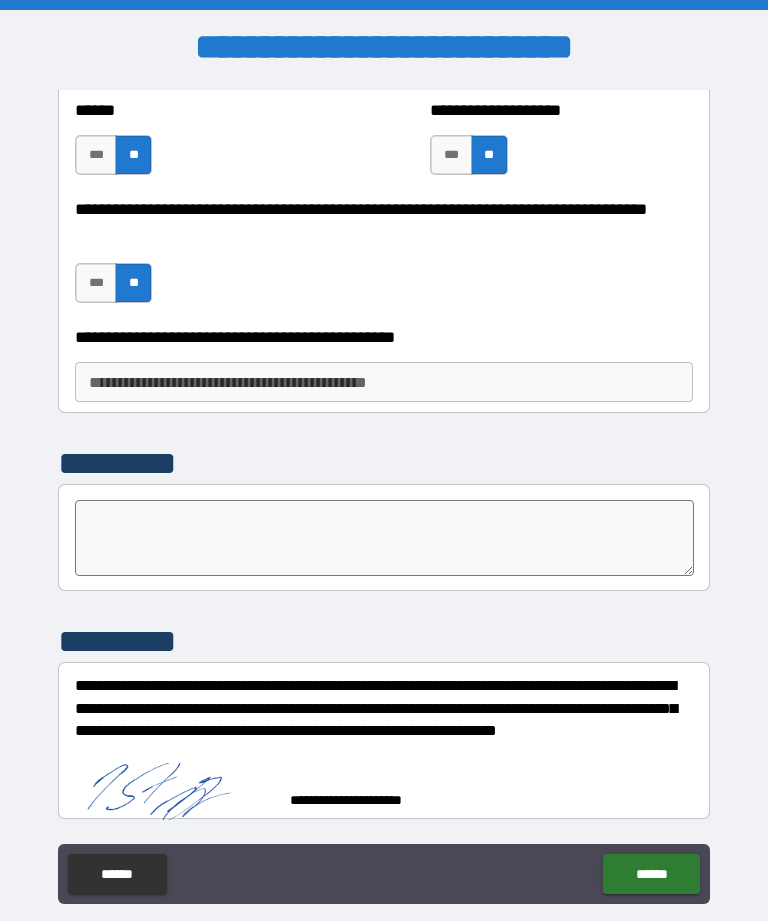 scroll, scrollTop: 3340, scrollLeft: 0, axis: vertical 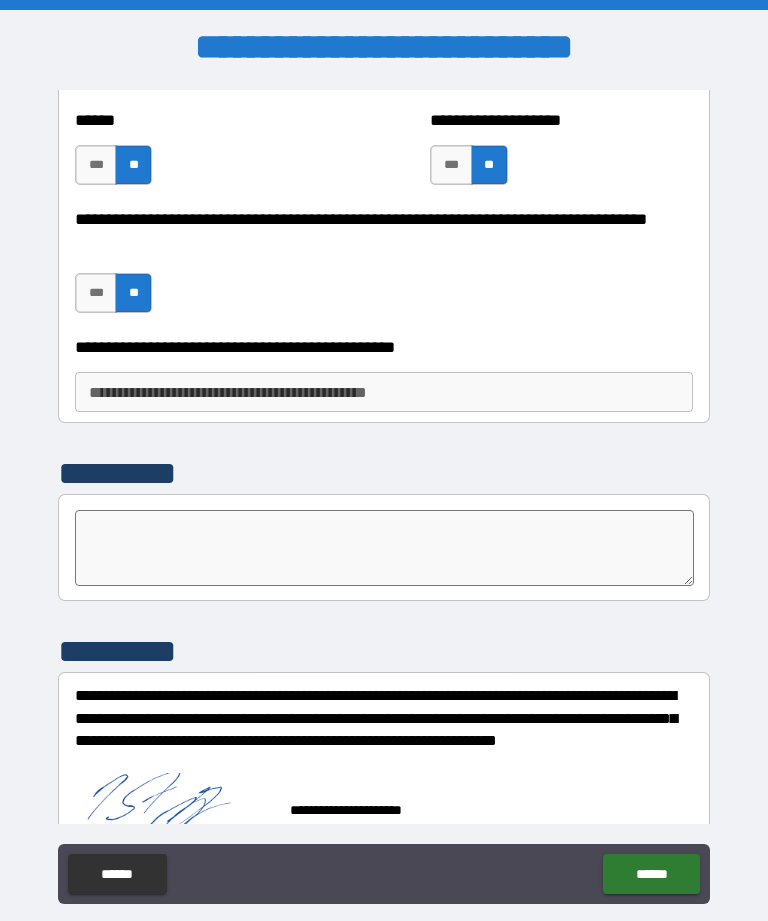 click on "******" at bounding box center [651, 874] 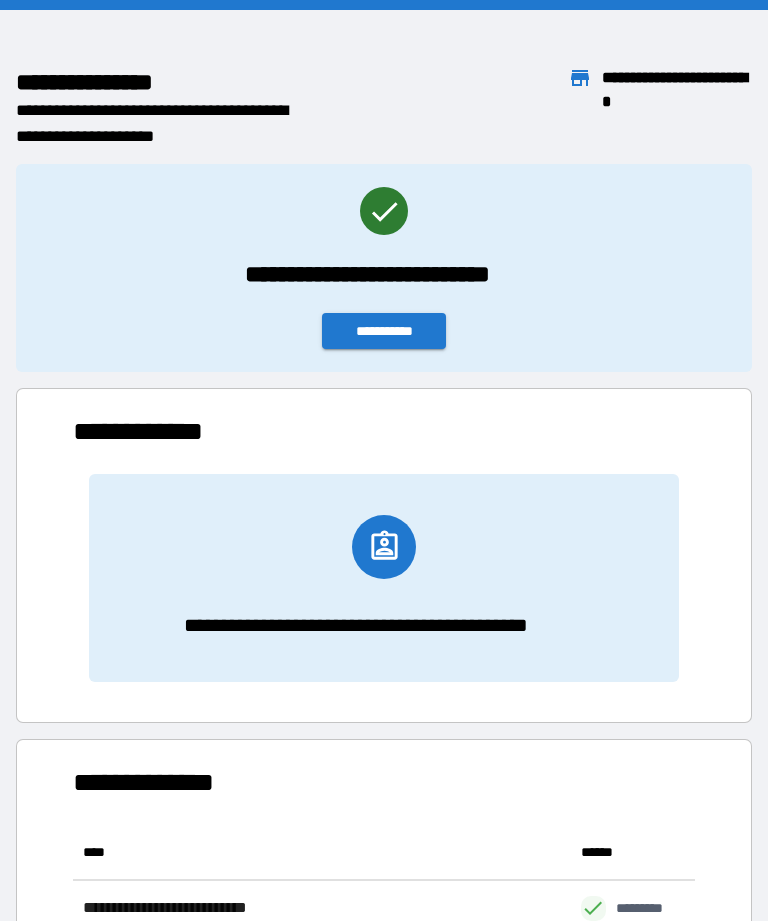 scroll, scrollTop: 111, scrollLeft: 622, axis: both 